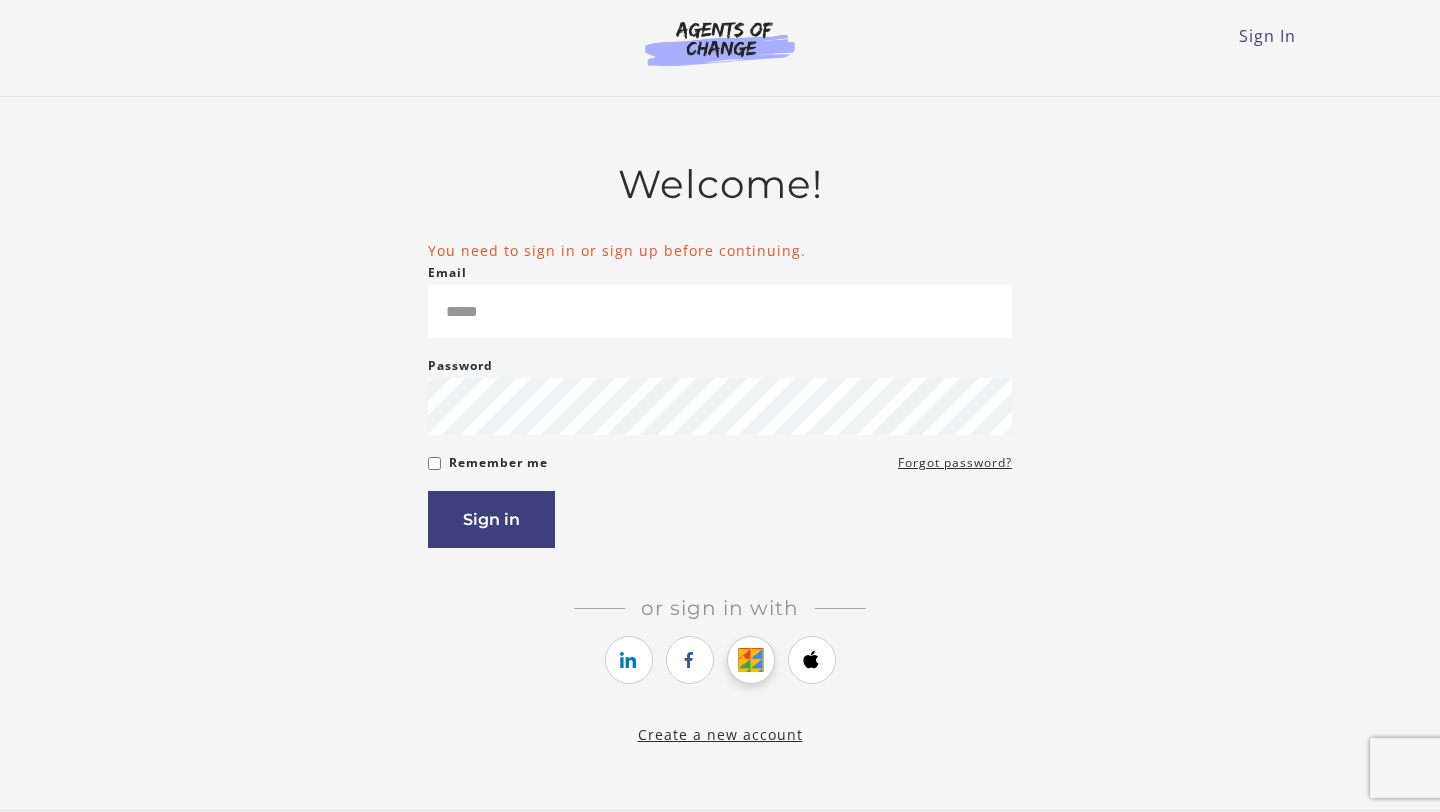 scroll, scrollTop: 0, scrollLeft: 0, axis: both 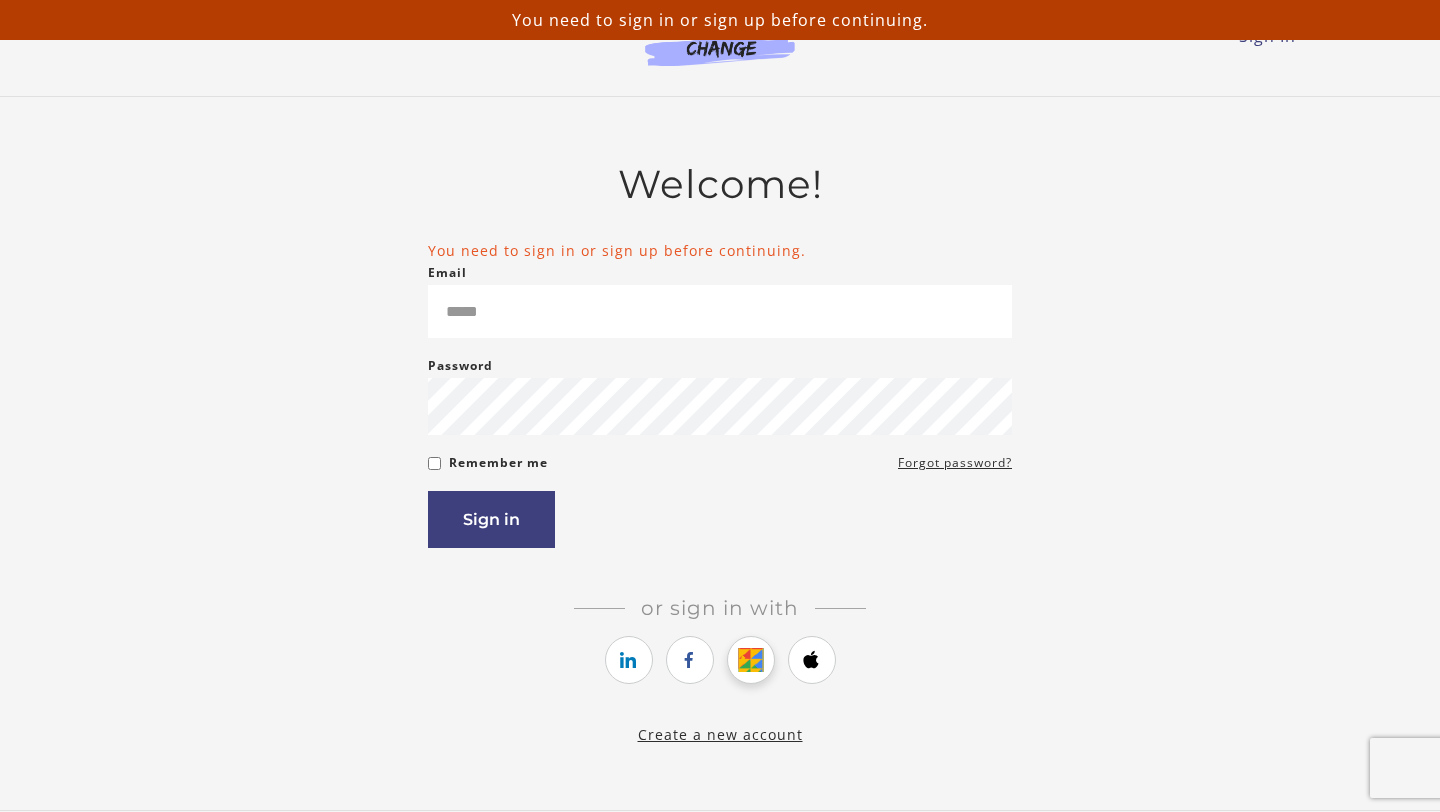 click at bounding box center (751, 660) 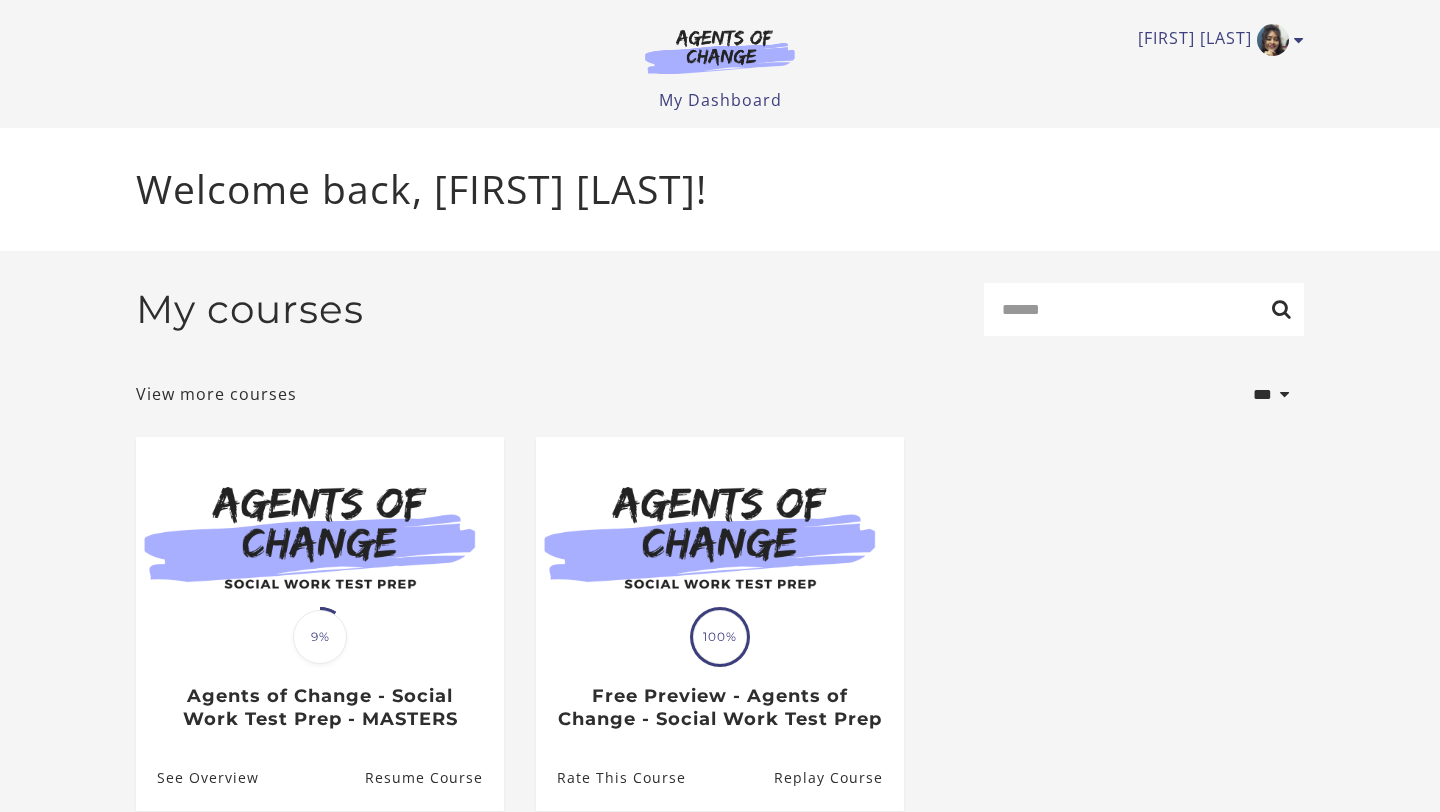 scroll, scrollTop: 0, scrollLeft: 0, axis: both 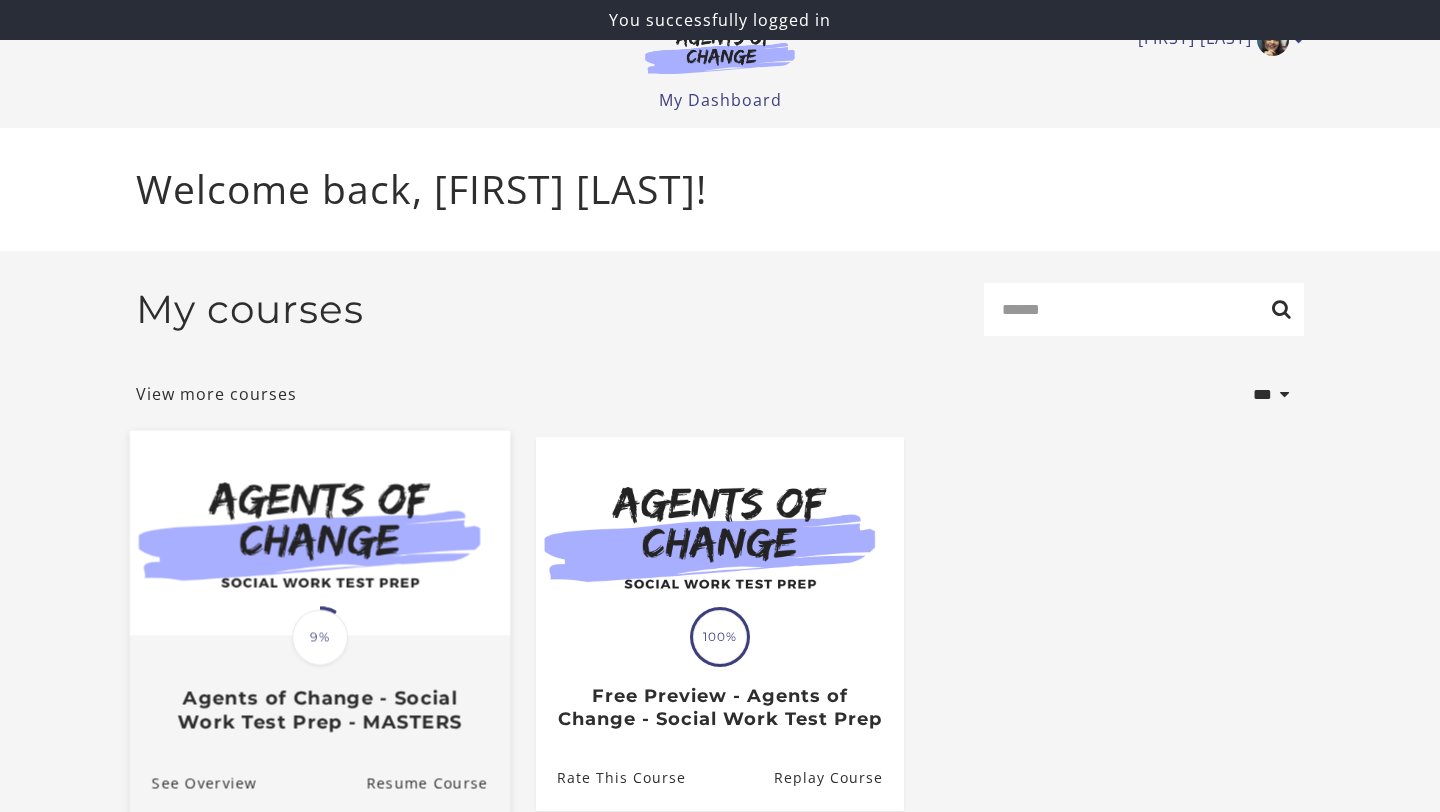 click at bounding box center [320, 533] 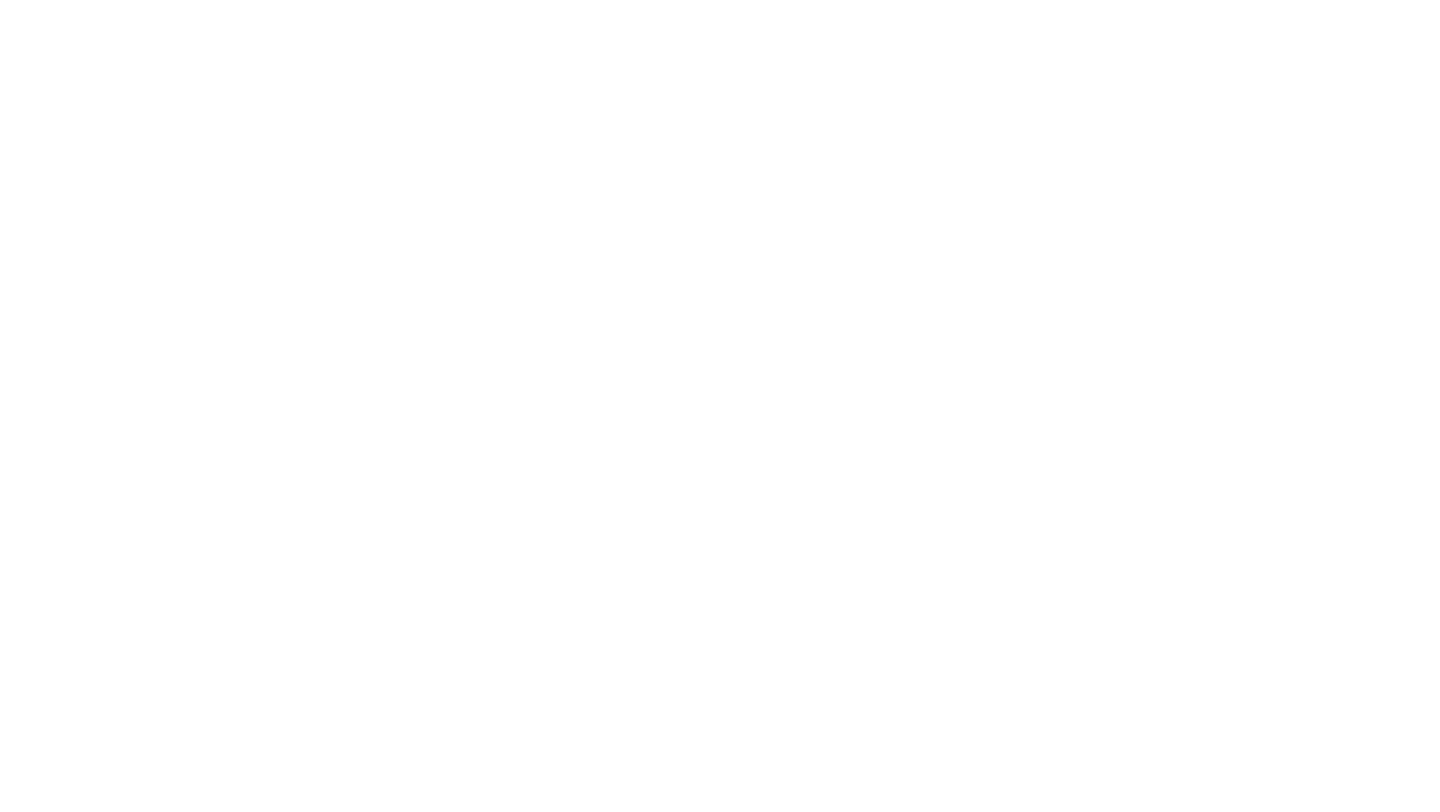 scroll, scrollTop: 0, scrollLeft: 0, axis: both 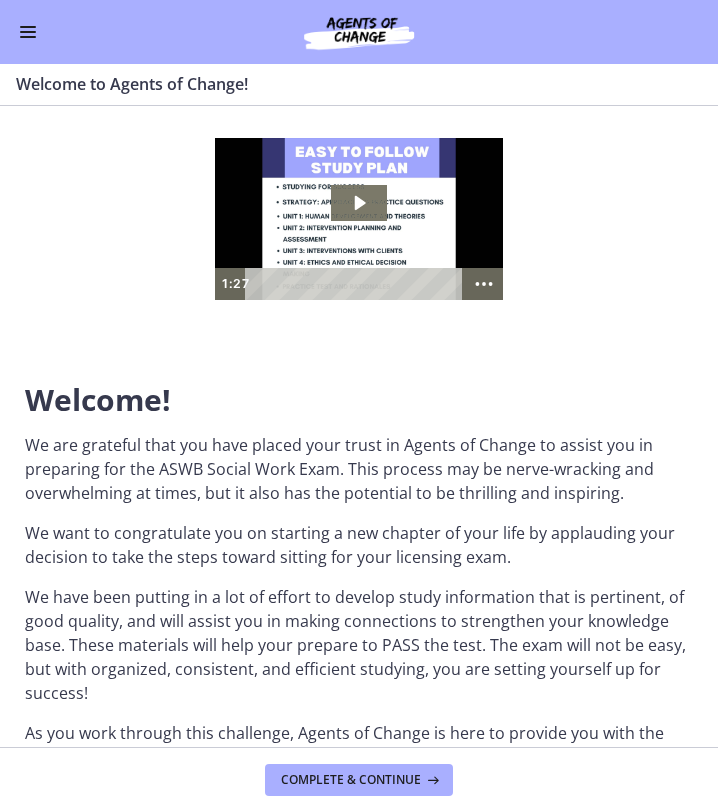 click at bounding box center (28, 32) 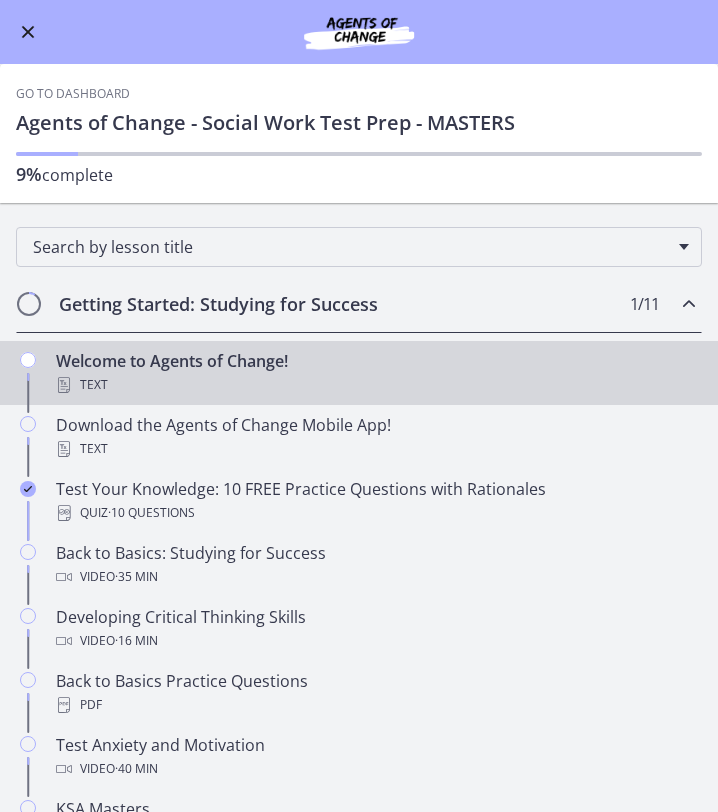 click on "Getting Started: Studying for Success
1  /  11
Completed" at bounding box center (359, 304) 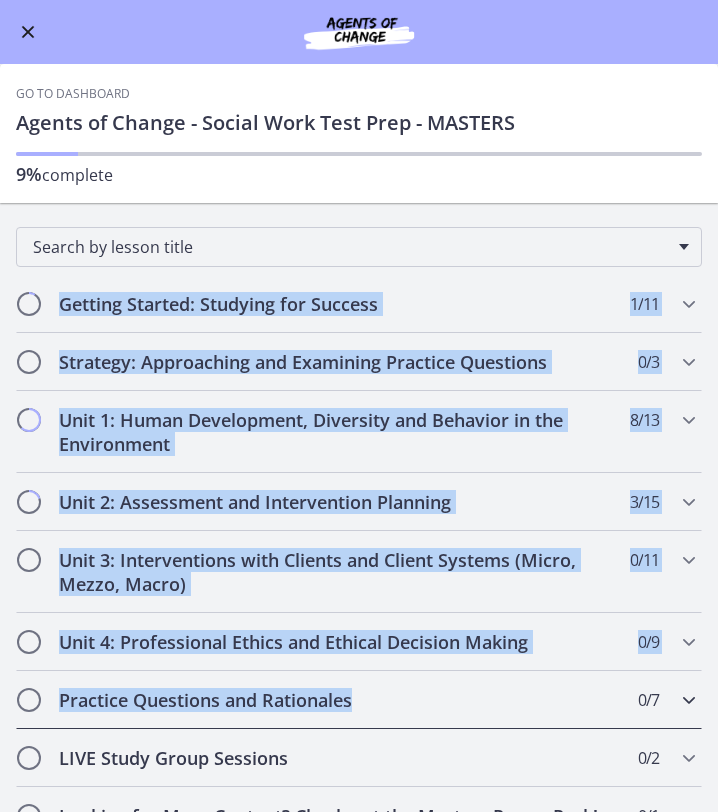 drag, startPoint x: 390, startPoint y: 211, endPoint x: 375, endPoint y: 717, distance: 506.2223 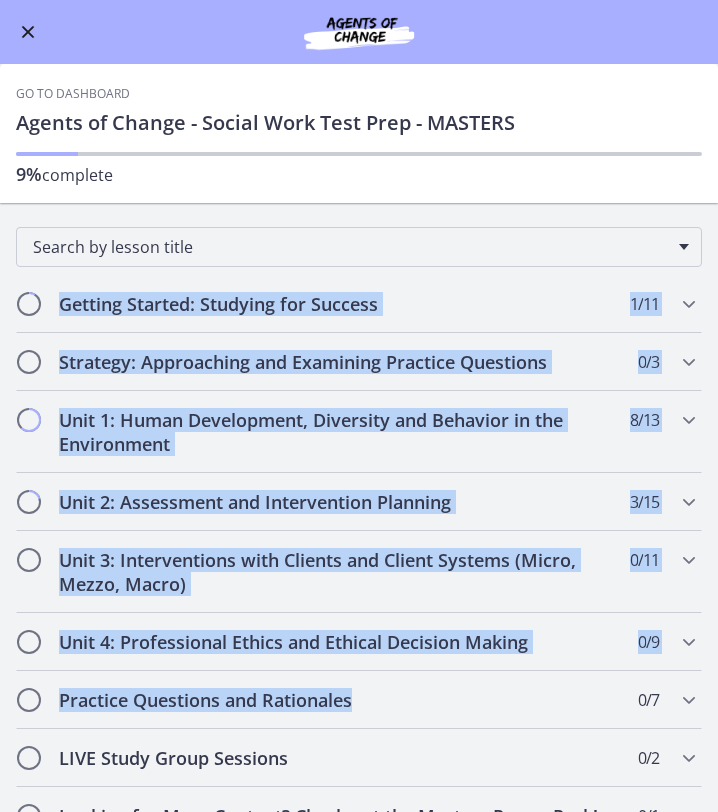 click on "Search by lesson title" at bounding box center [359, 239] 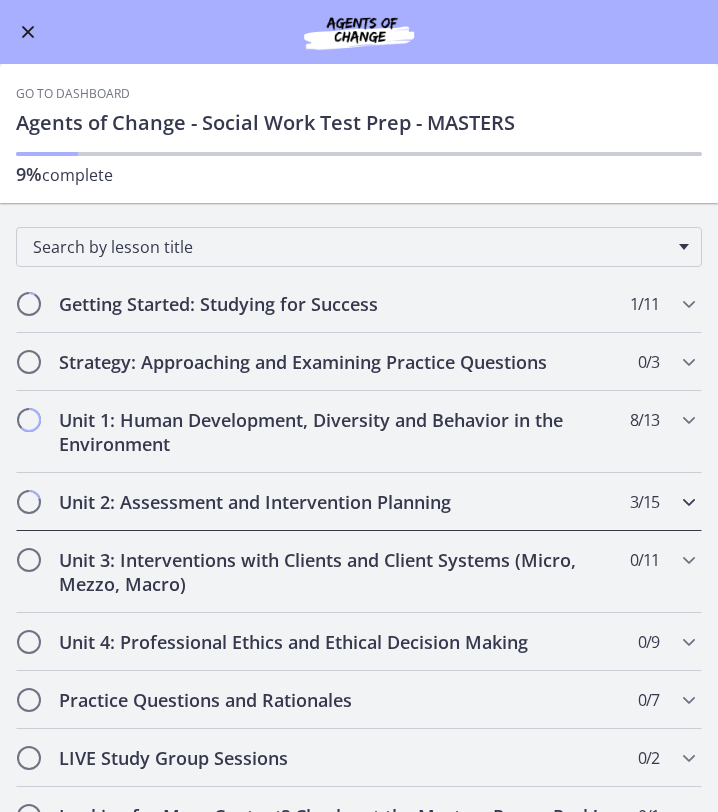 click on "Unit 2: Assessment and Intervention Planning
3  /  15
Completed" at bounding box center (359, 502) 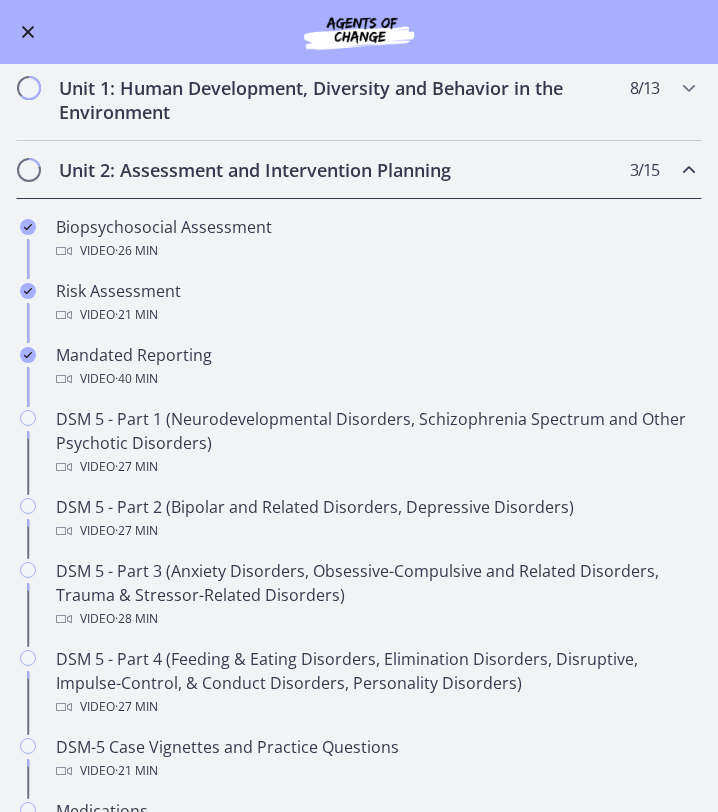 scroll, scrollTop: 395, scrollLeft: 0, axis: vertical 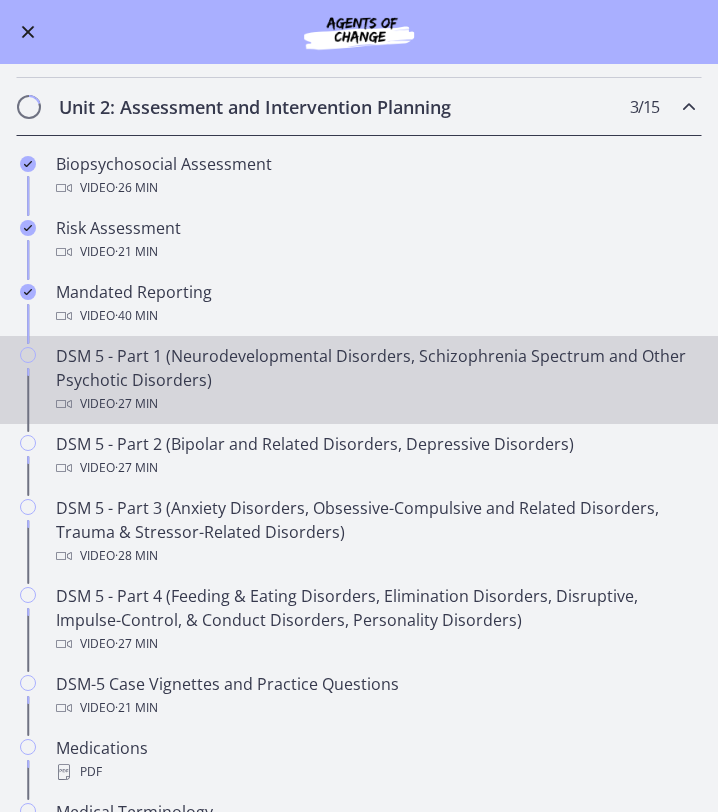 click on "DSM 5 - Part 1 (Neurodevelopmental Disorders, Schizophrenia Spectrum and Other Psychotic Disorders)
Video
·  27 min" at bounding box center [379, 380] 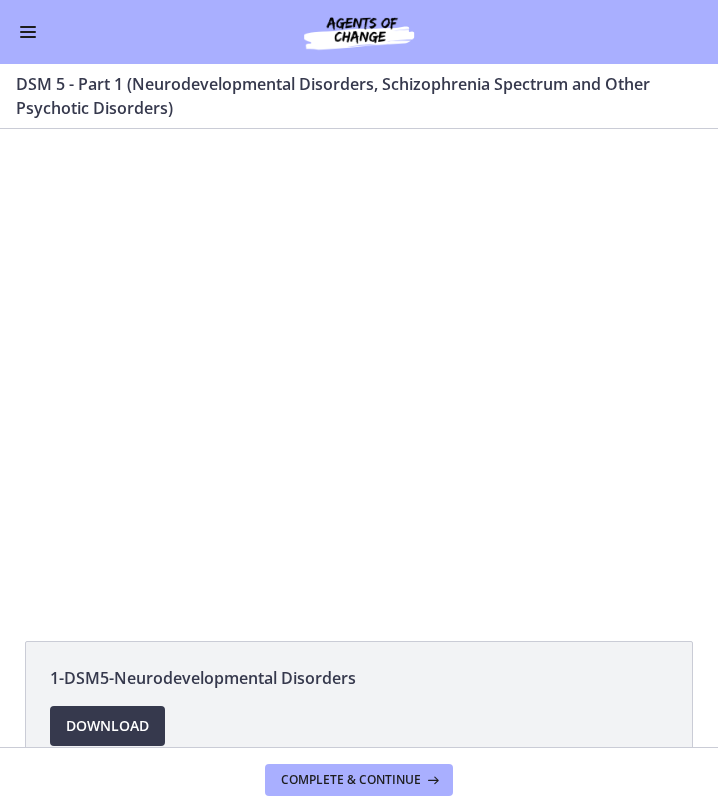 scroll, scrollTop: 0, scrollLeft: 0, axis: both 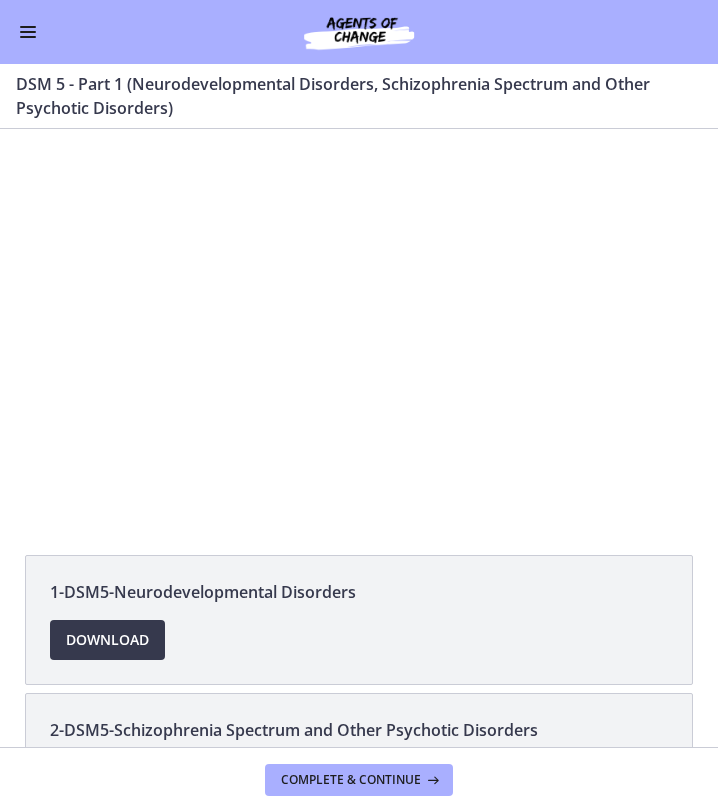 click on "1-DSM5-Neurodevelopmental Disorders
Download
Opens in a new window
2-DSM5-Schizophrenia Spectrum and Other Psychotic Disorders
Download
Opens in a new window" 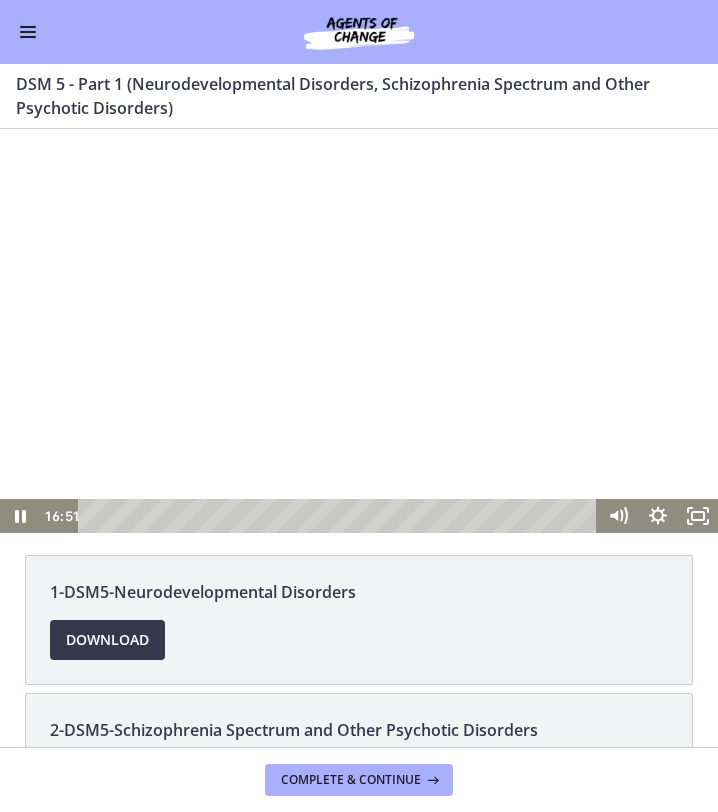 click at bounding box center (359, 331) 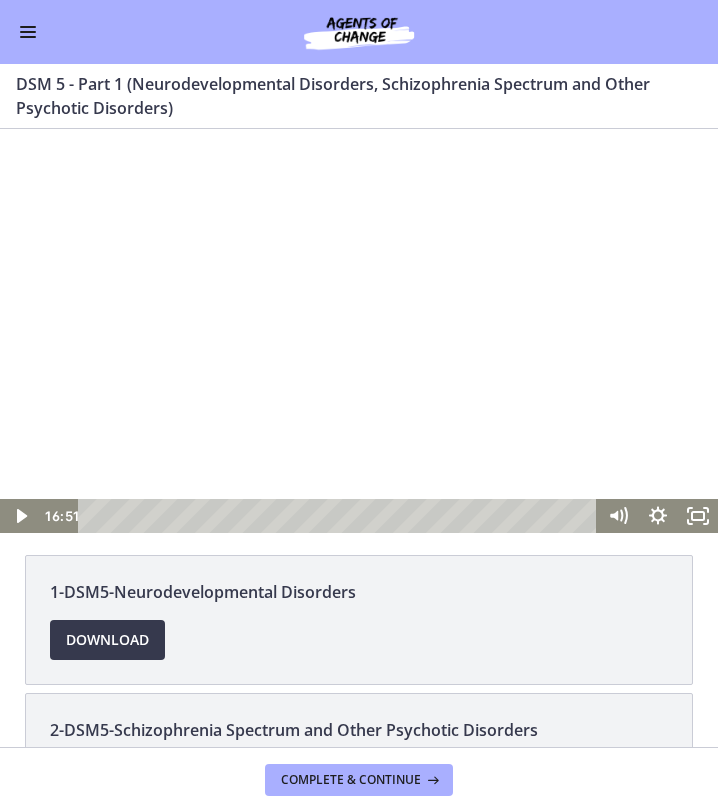 click at bounding box center [359, 331] 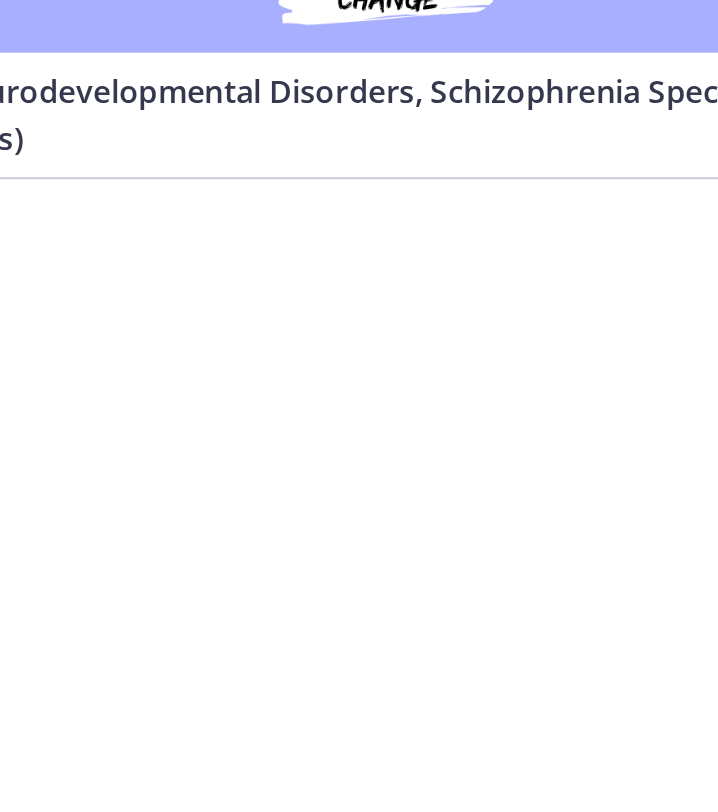 scroll, scrollTop: 39, scrollLeft: 0, axis: vertical 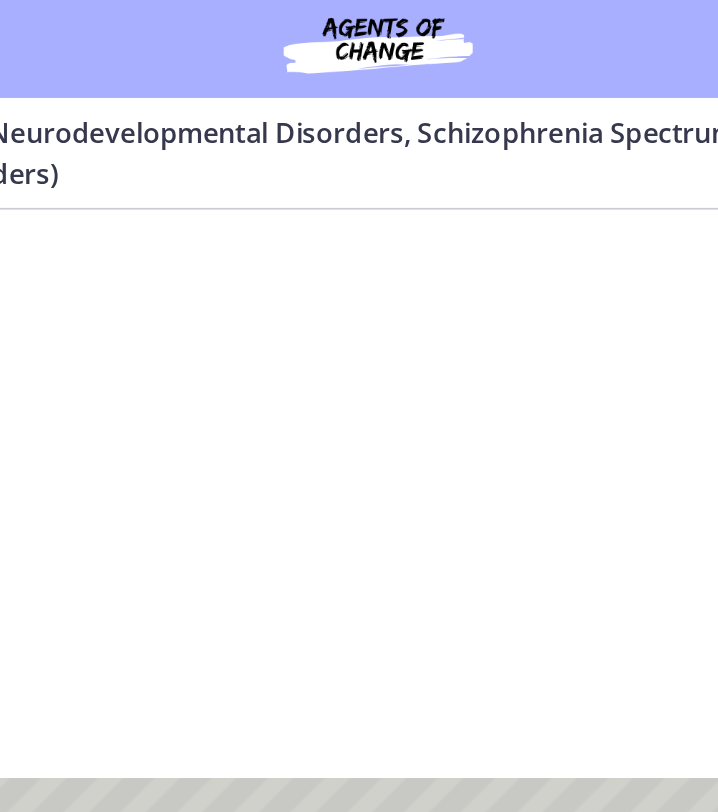 click at bounding box center (121, 344) 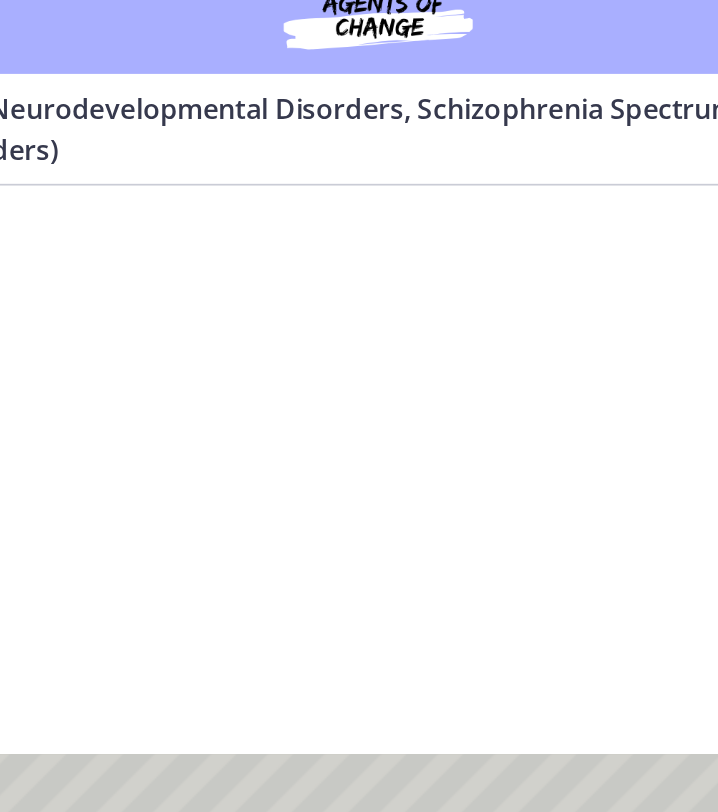 click at bounding box center (121, 320) 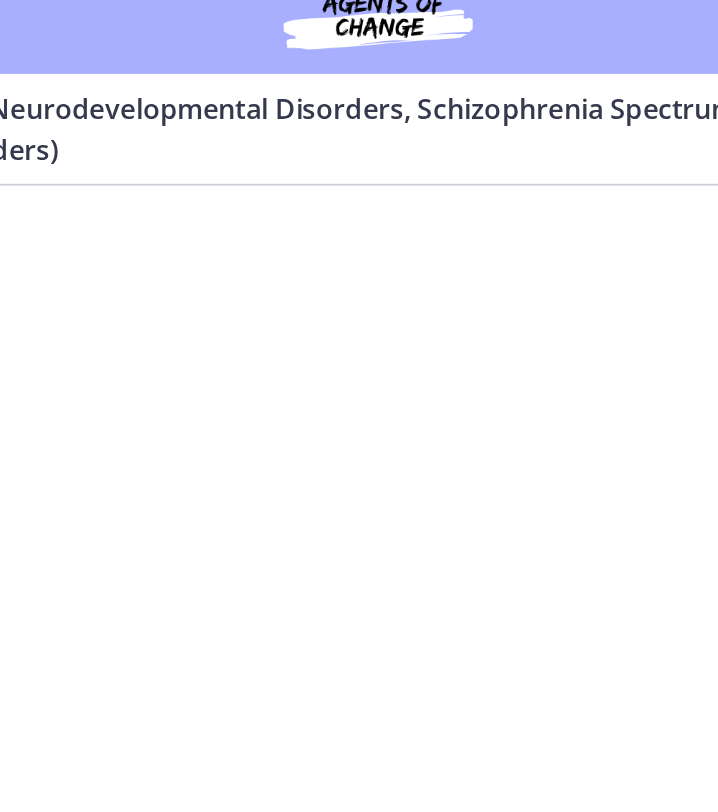 type 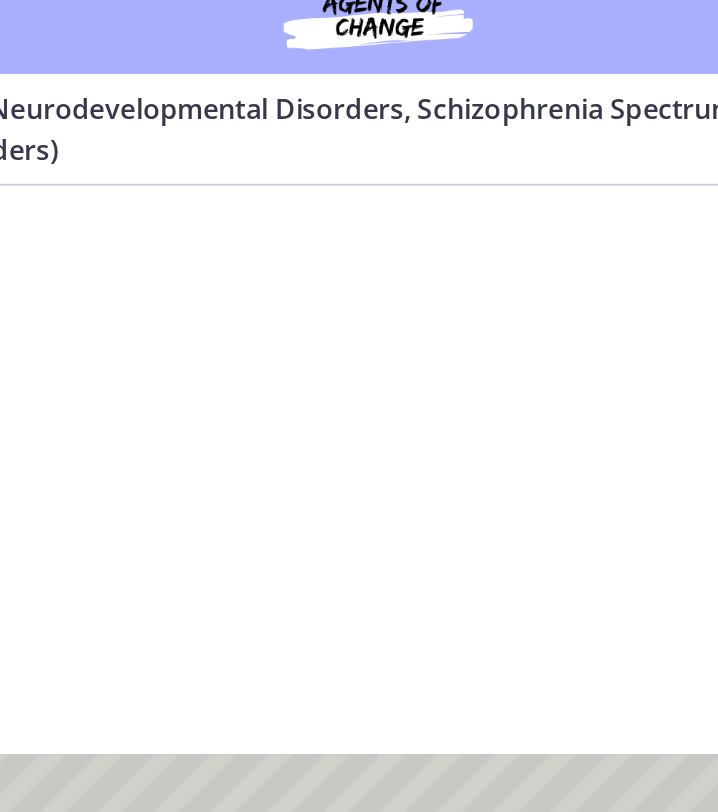click at bounding box center [121, 320] 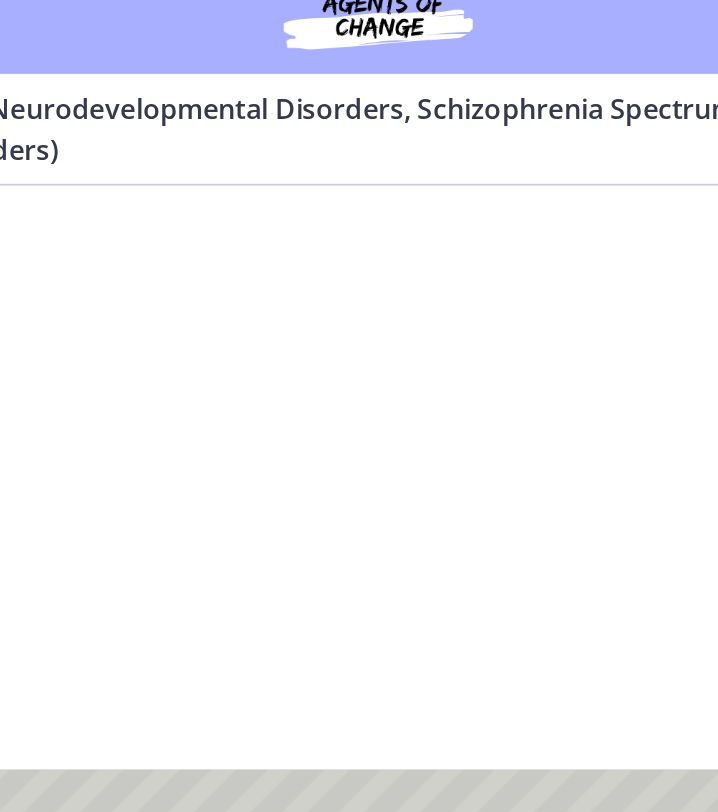 scroll, scrollTop: 31, scrollLeft: 0, axis: vertical 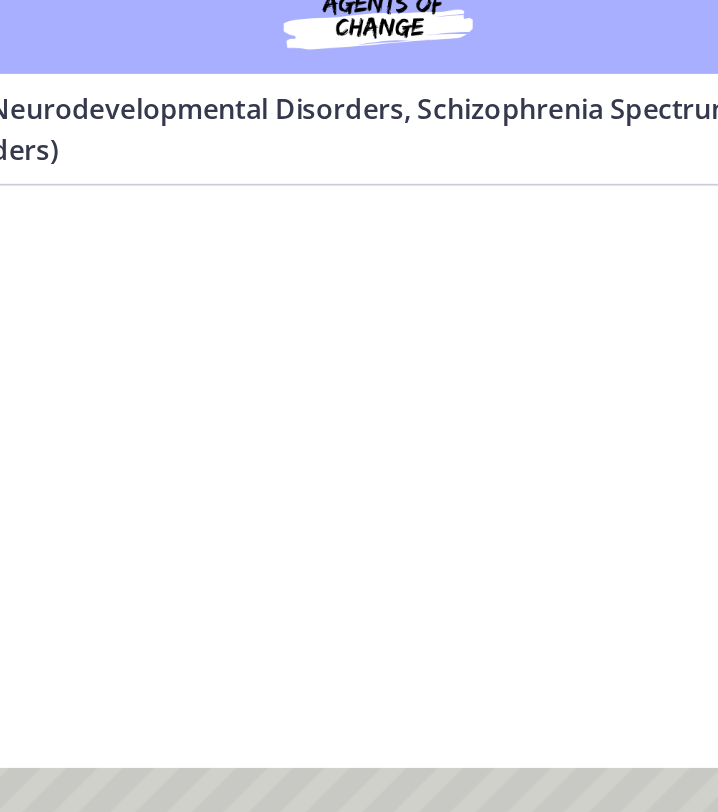 click at bounding box center (121, 334) 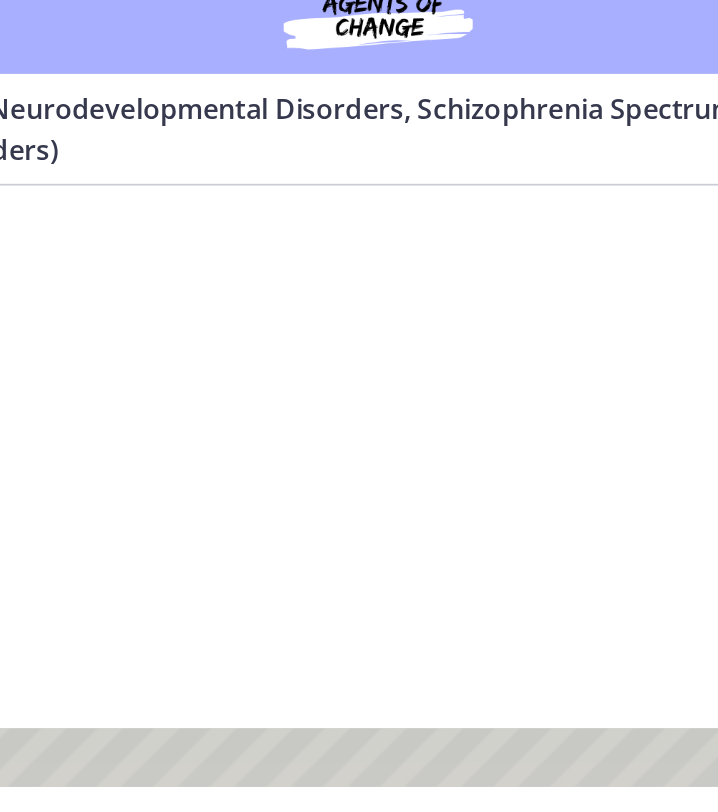 scroll, scrollTop: 60, scrollLeft: 0, axis: vertical 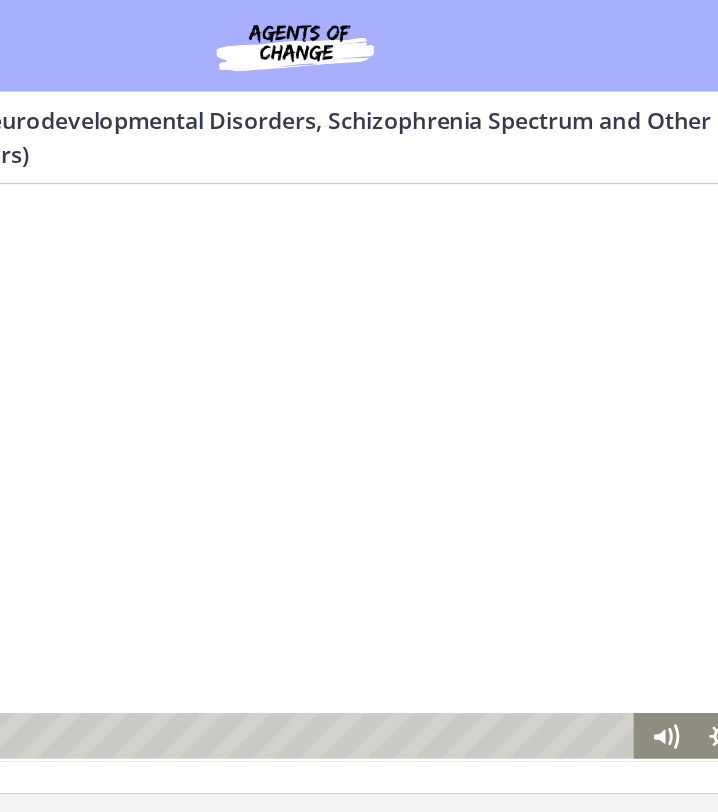 click at bounding box center (142, 386) 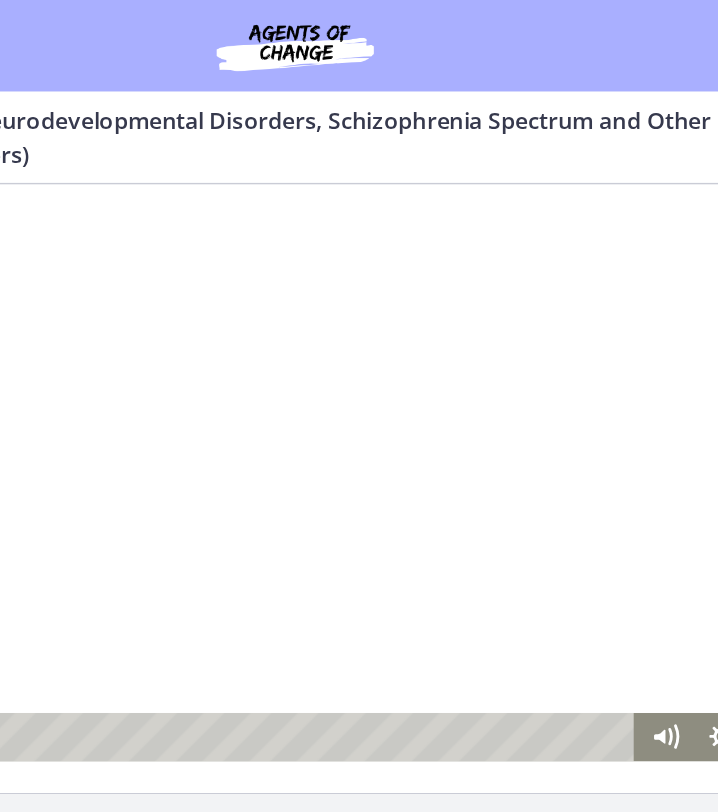 click at bounding box center [142, 386] 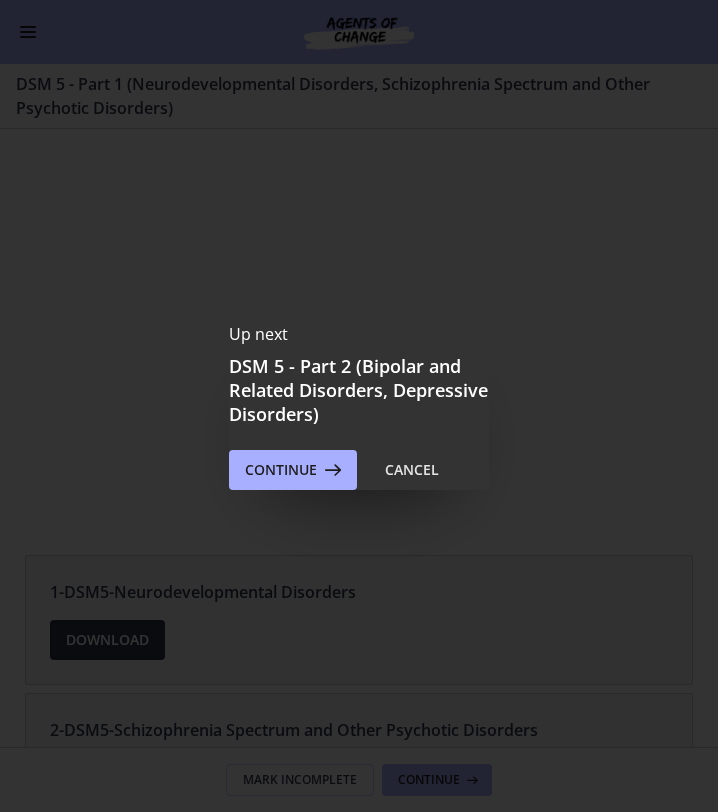 scroll, scrollTop: 0, scrollLeft: 0, axis: both 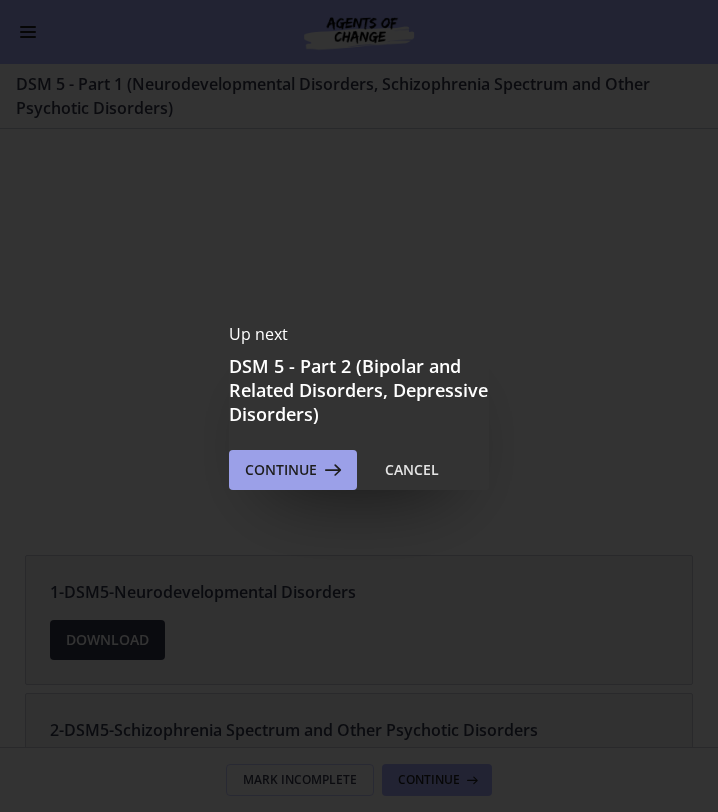 click on "Continue" at bounding box center (281, 470) 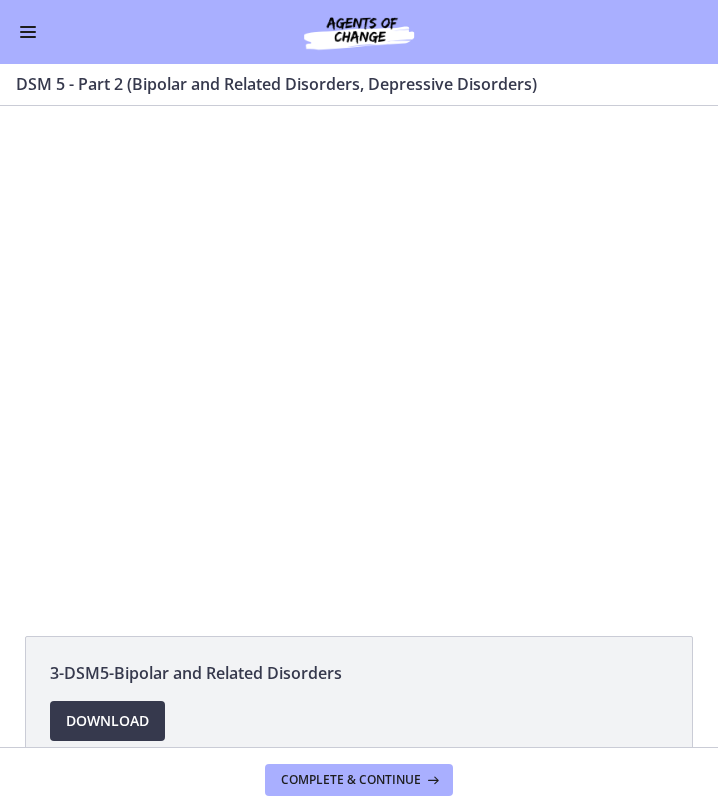 scroll, scrollTop: 0, scrollLeft: 0, axis: both 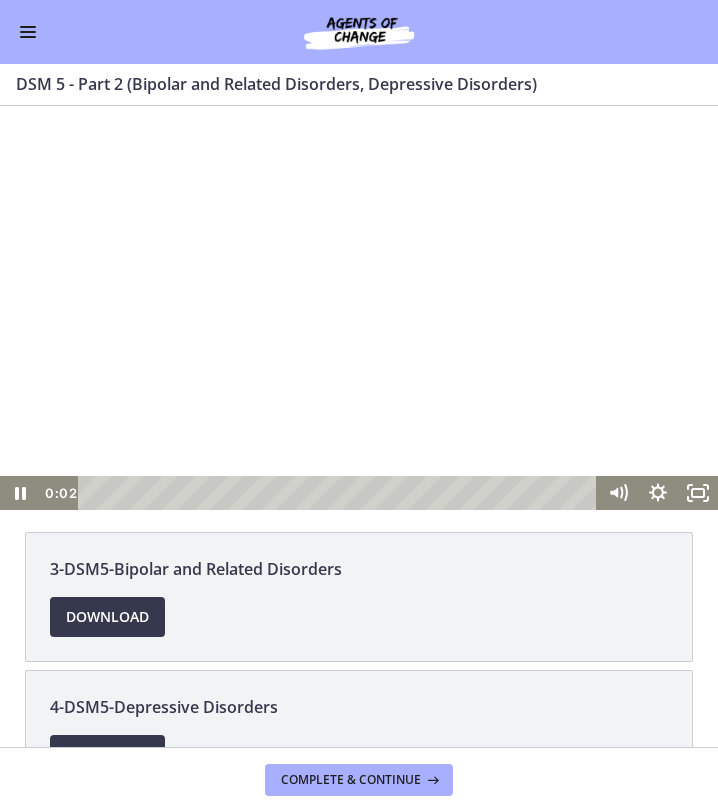 click at bounding box center [359, 308] 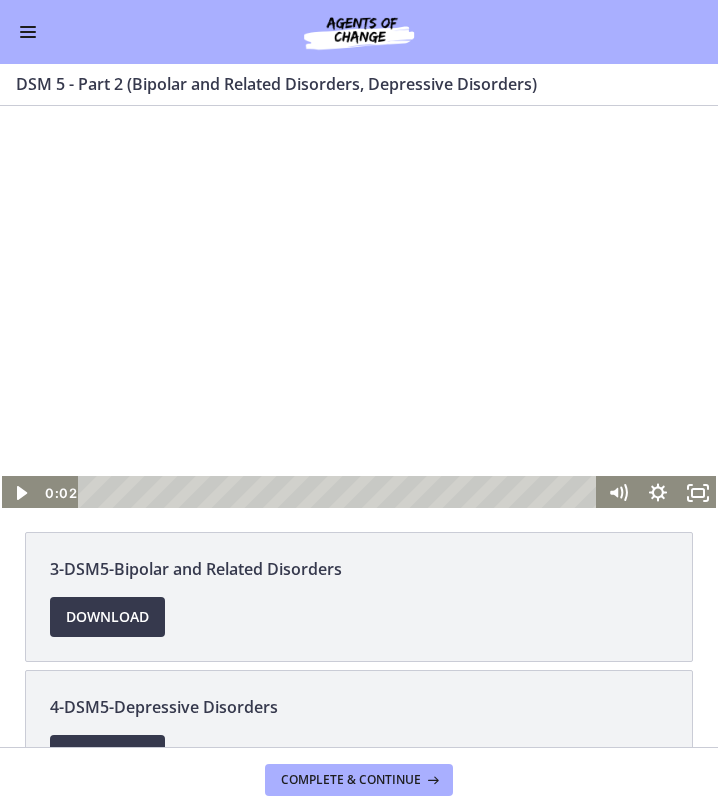 click at bounding box center (359, 308) 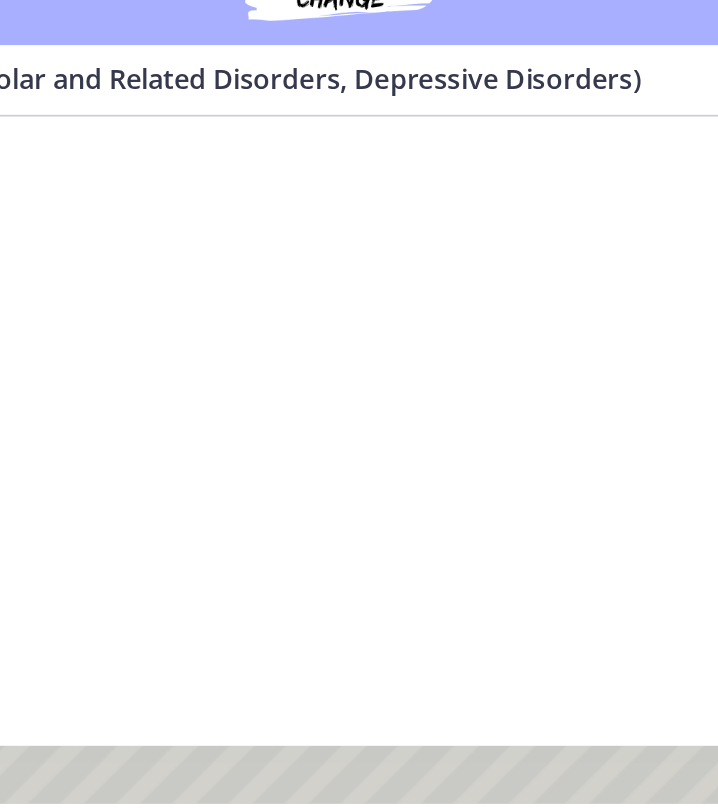 click at bounding box center [87, 318] 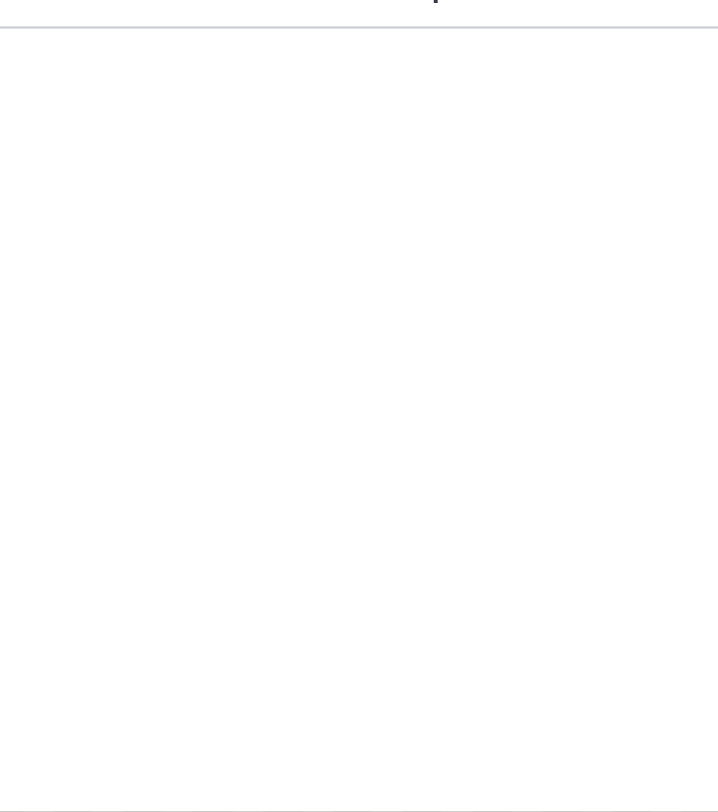 click at bounding box center [-32, 230] 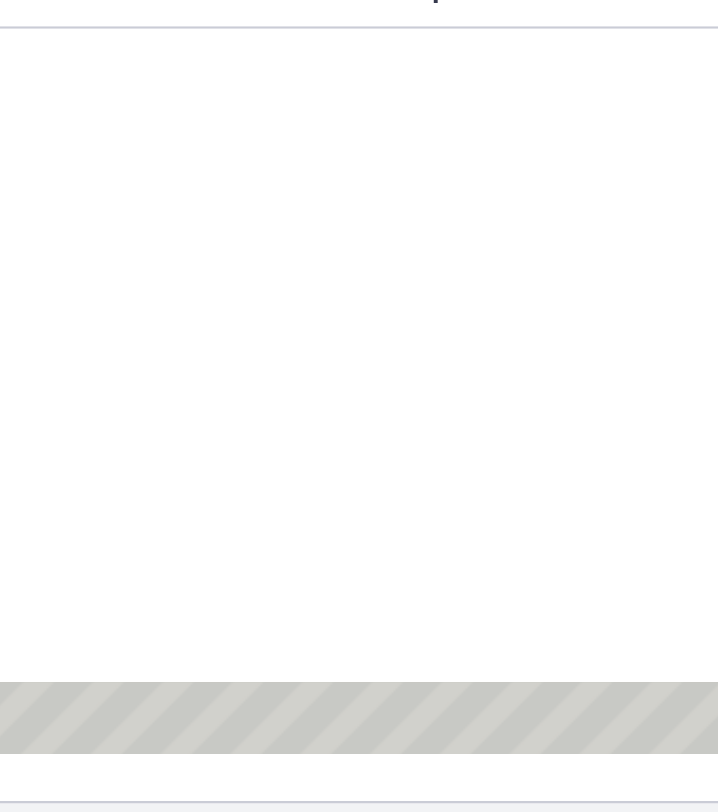 scroll, scrollTop: 68, scrollLeft: 0, axis: vertical 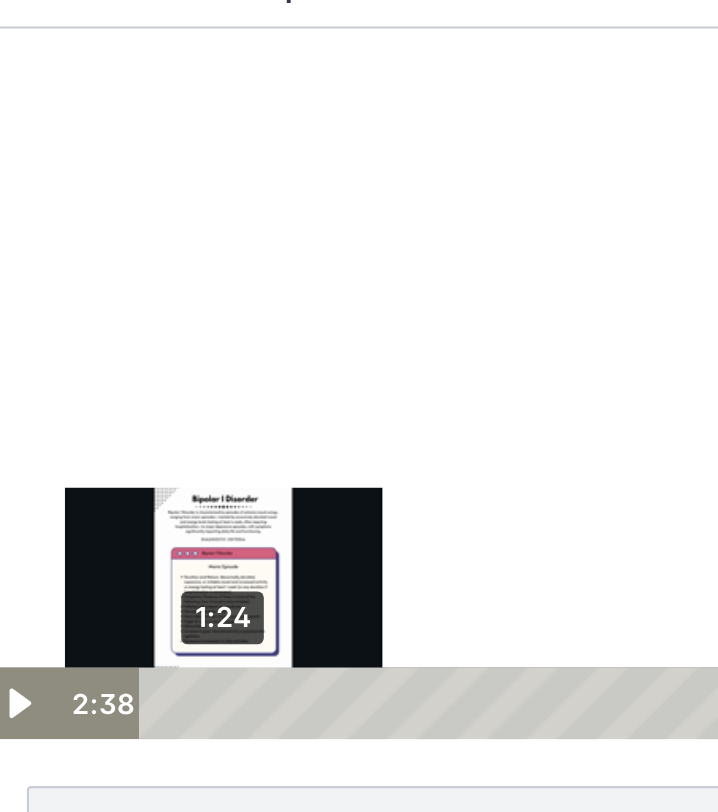 click on "1:24" at bounding box center [314, 272] 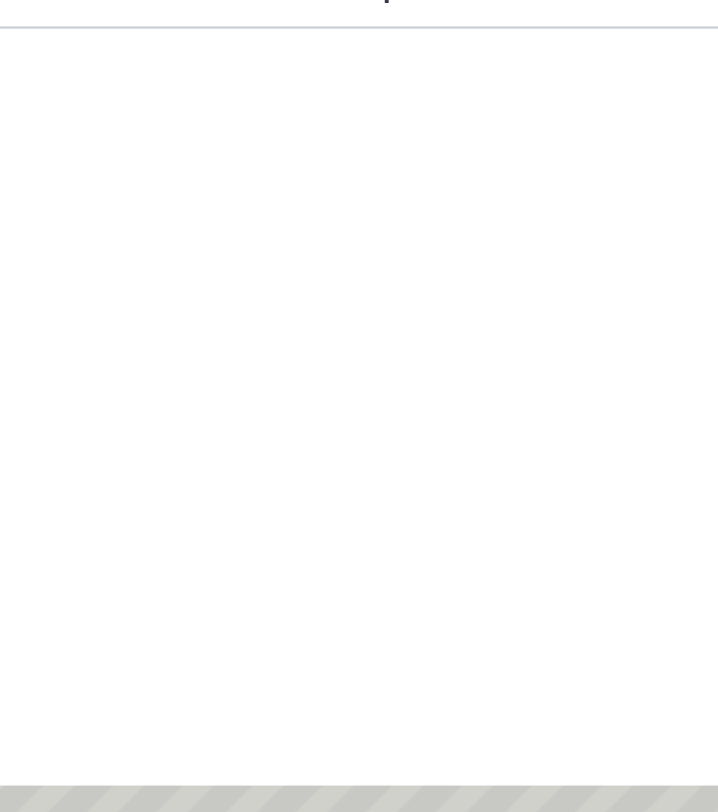 scroll, scrollTop: 0, scrollLeft: 0, axis: both 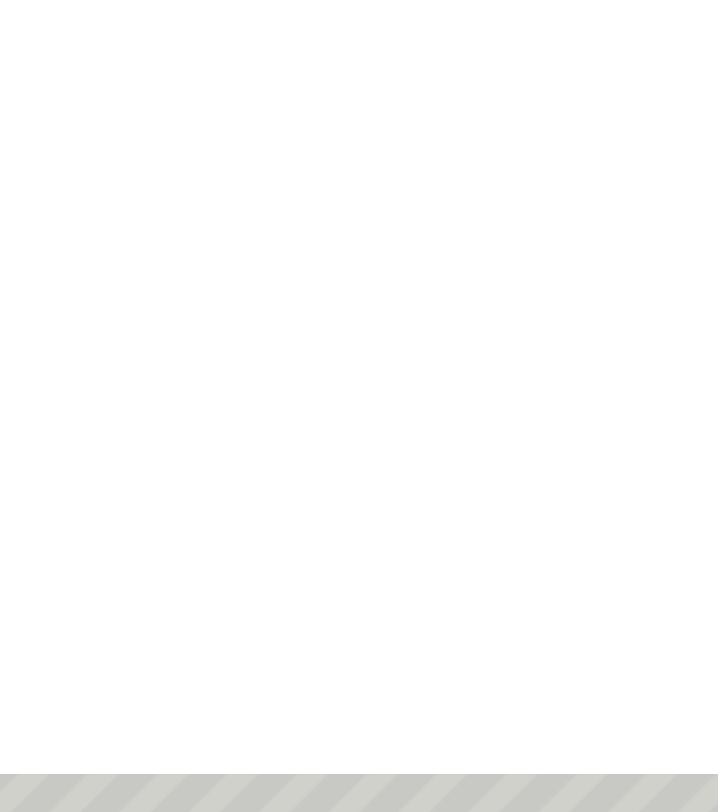 click at bounding box center [-37, 194] 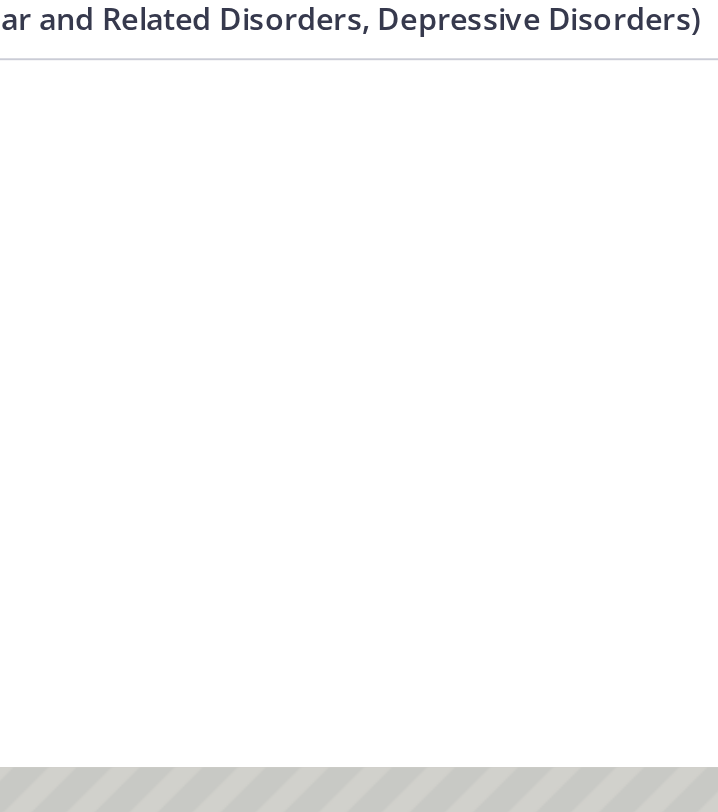 click at bounding box center [34, 262] 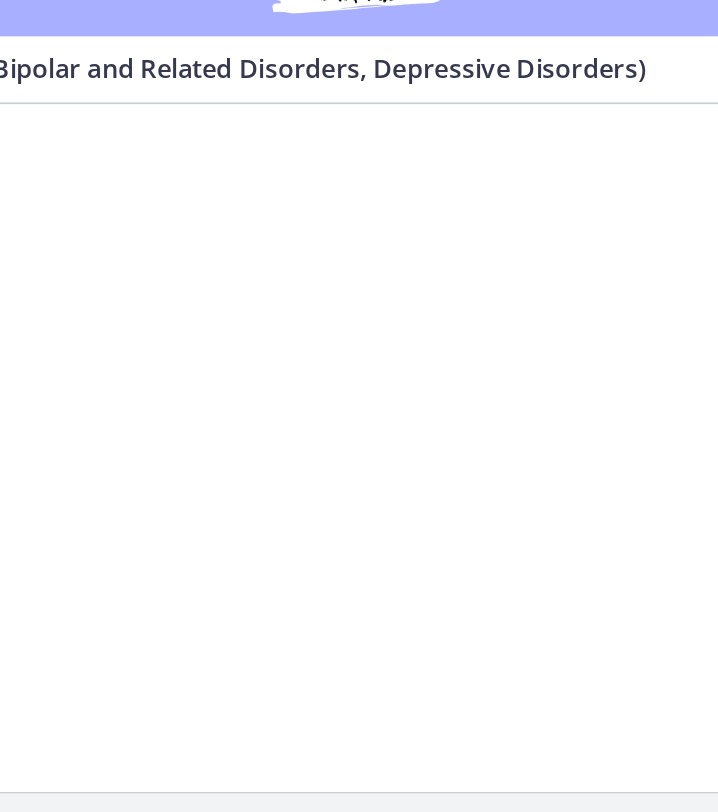 scroll, scrollTop: 0, scrollLeft: 0, axis: both 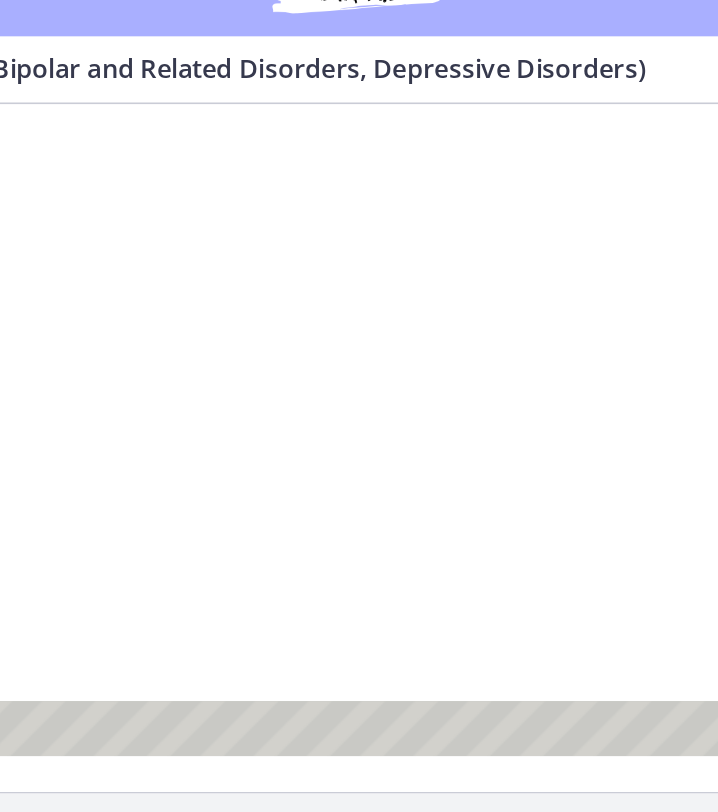 click at bounding box center (138, 306) 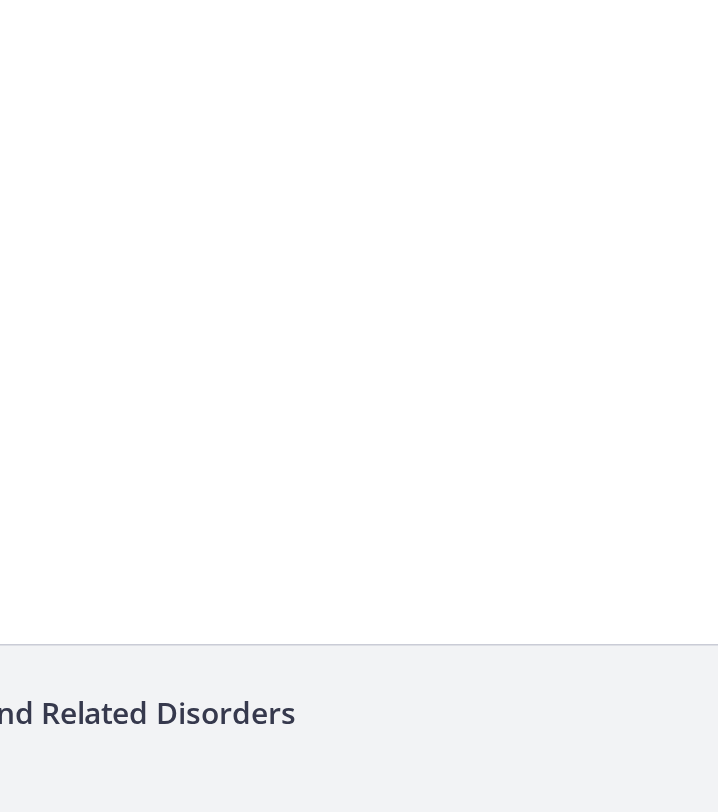 scroll, scrollTop: 0, scrollLeft: 0, axis: both 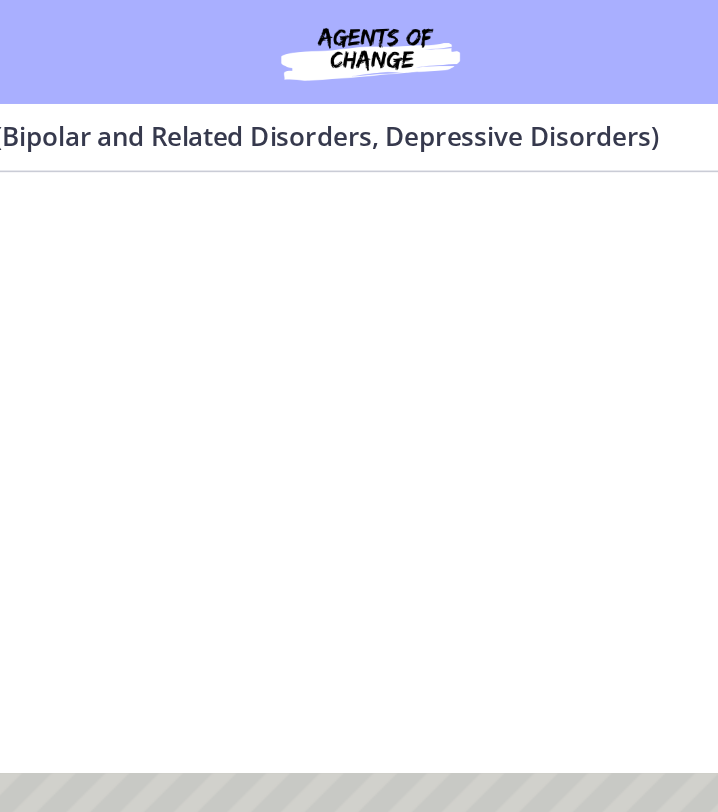 click at bounding box center [147, 374] 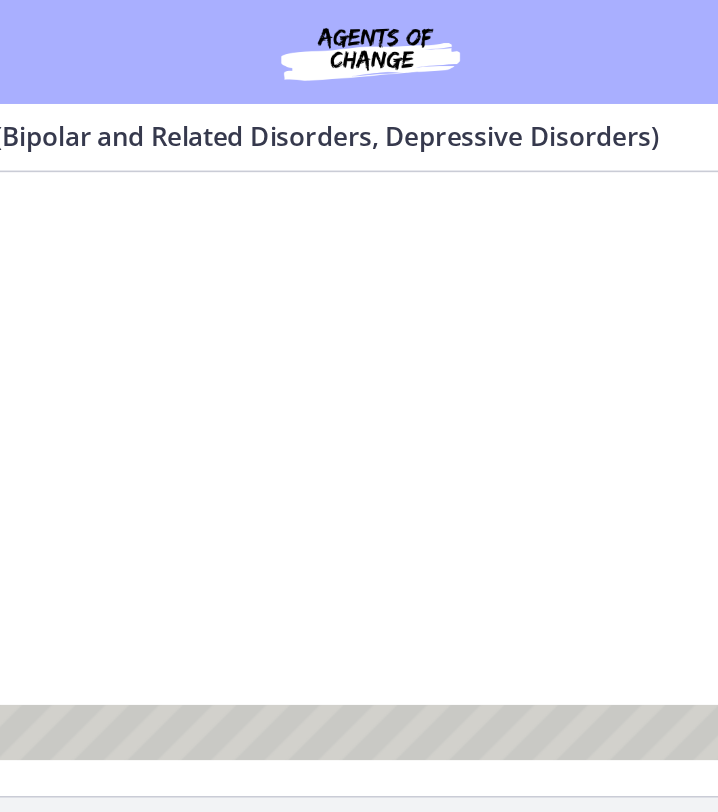 scroll, scrollTop: 21, scrollLeft: 0, axis: vertical 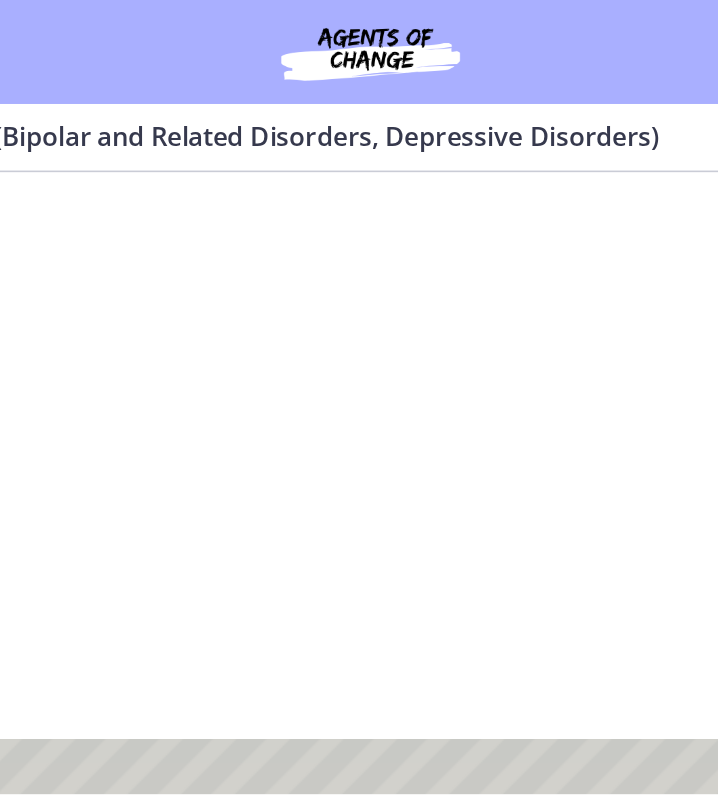click at bounding box center (147, 340) 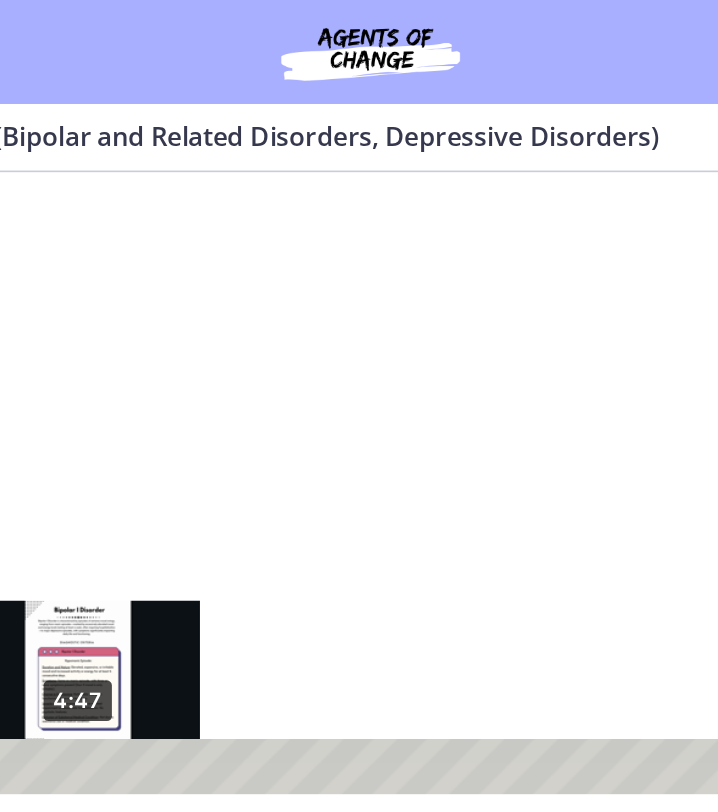 click on "4:47" at bounding box center (128, 525) 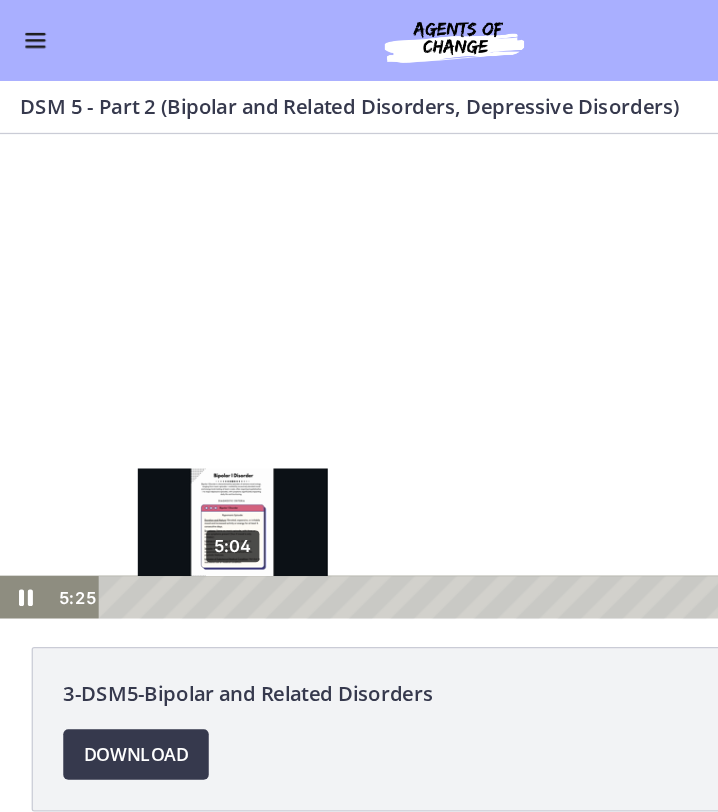 click on "5:04" at bounding box center (340, 494) 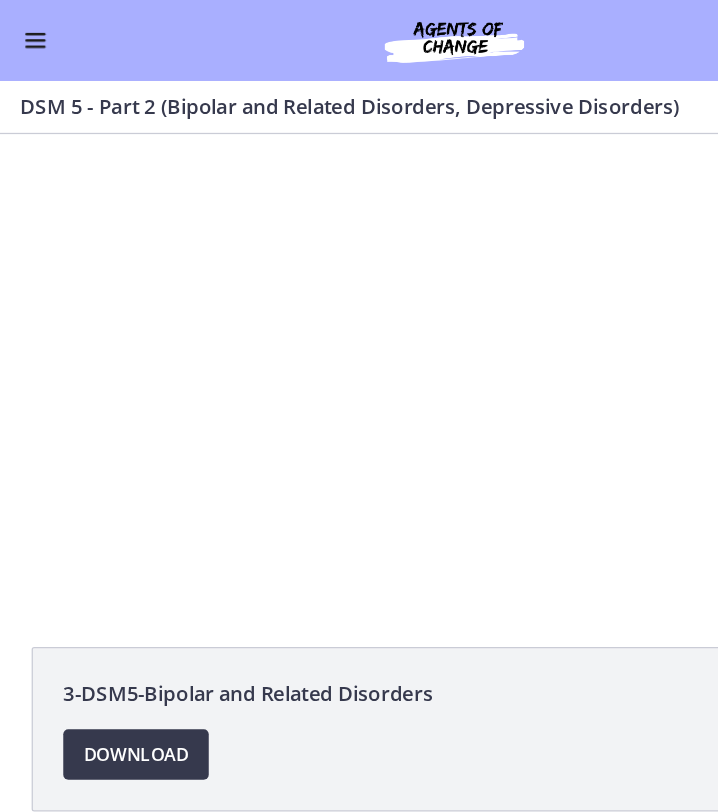 click on "3-DSM5-Bipolar and Related Disorders" at bounding box center [359, 548] 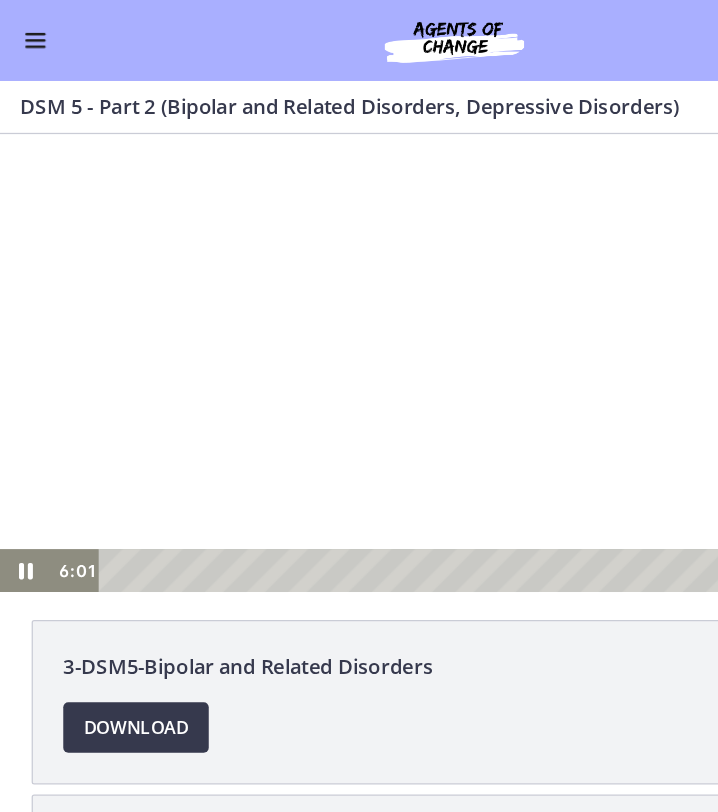 scroll, scrollTop: 0, scrollLeft: 0, axis: both 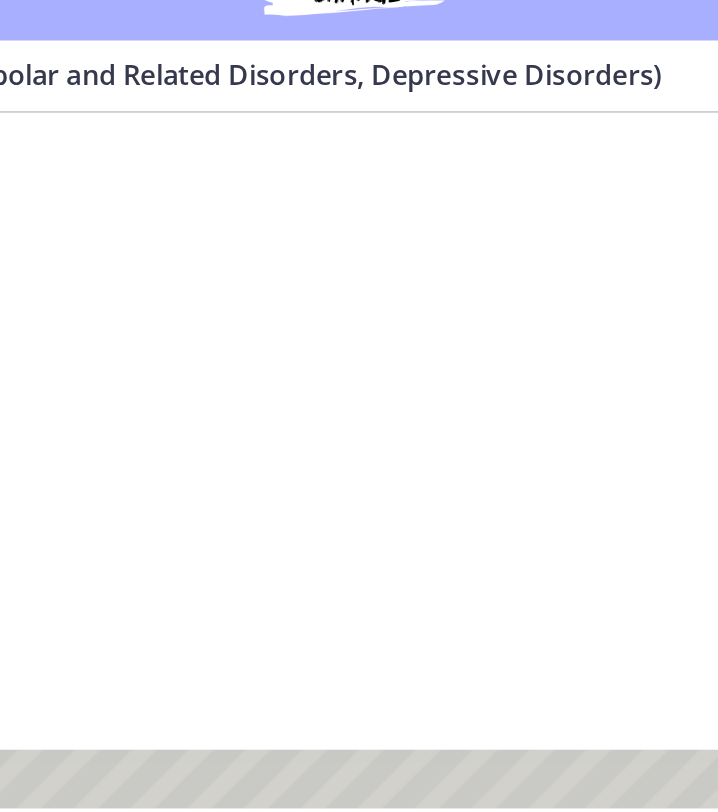 click at bounding box center (97, 314) 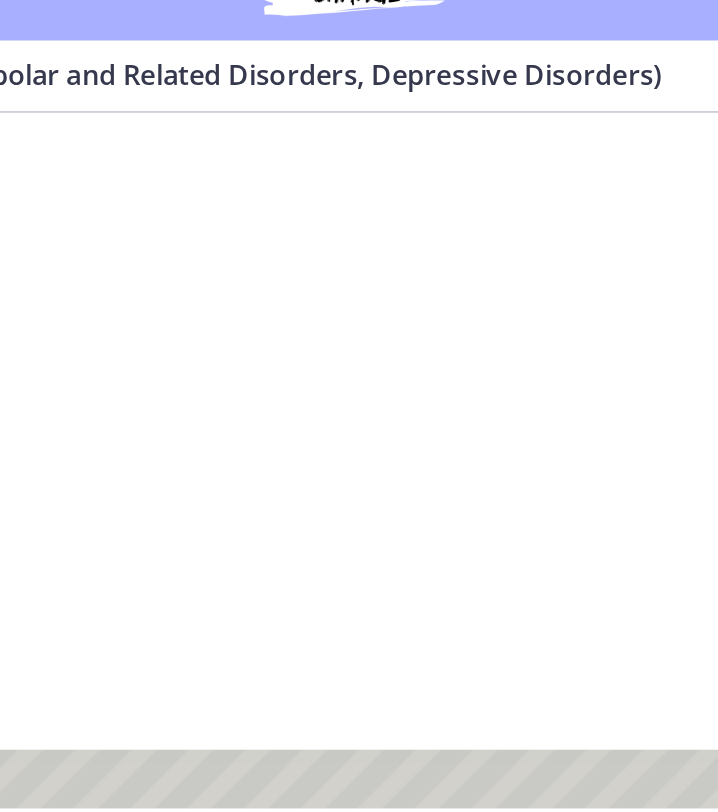 click at bounding box center [97, 314] 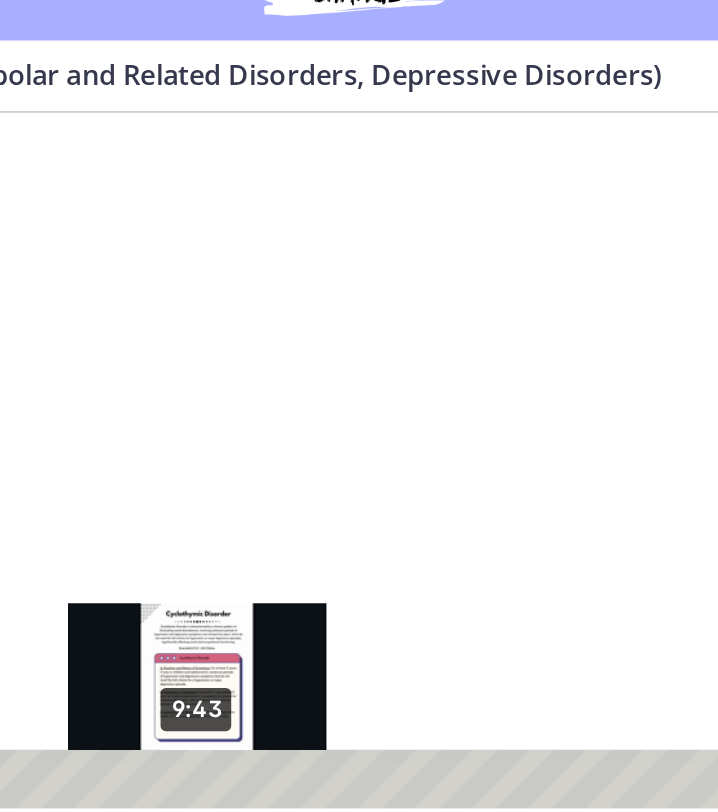 click on "9:43" at bounding box center (78, 499) 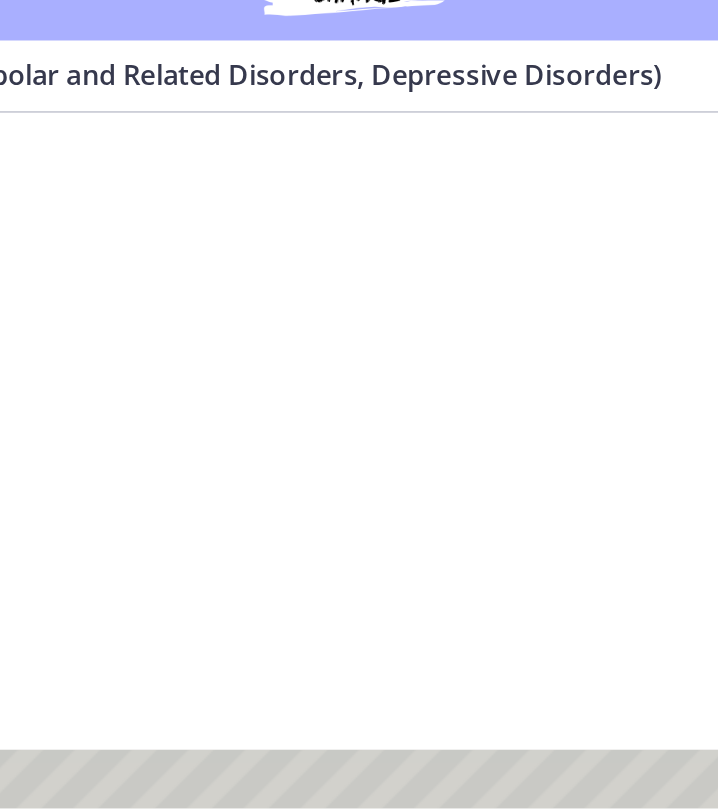 click at bounding box center (97, 314) 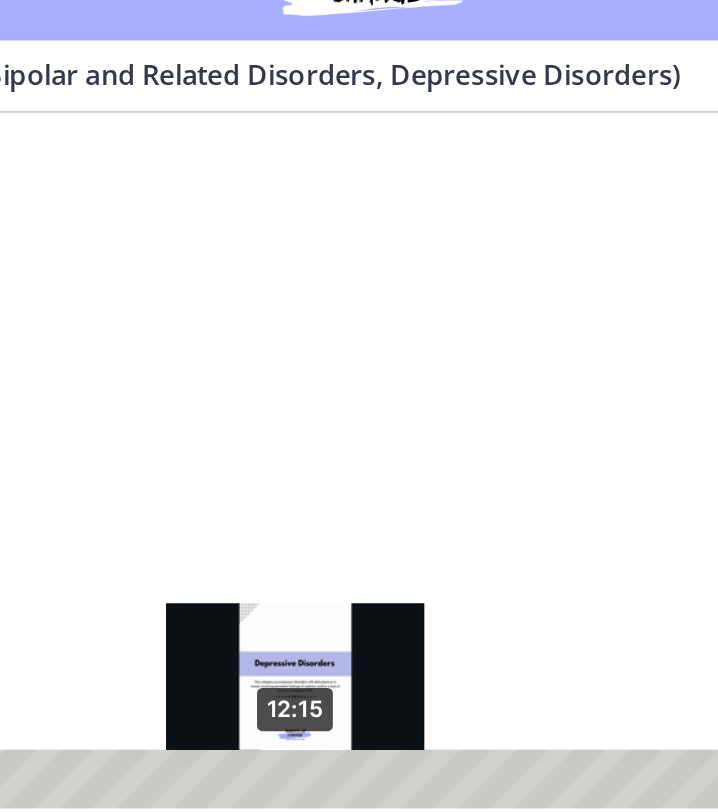 click on "12:15" at bounding box center [97, 499] 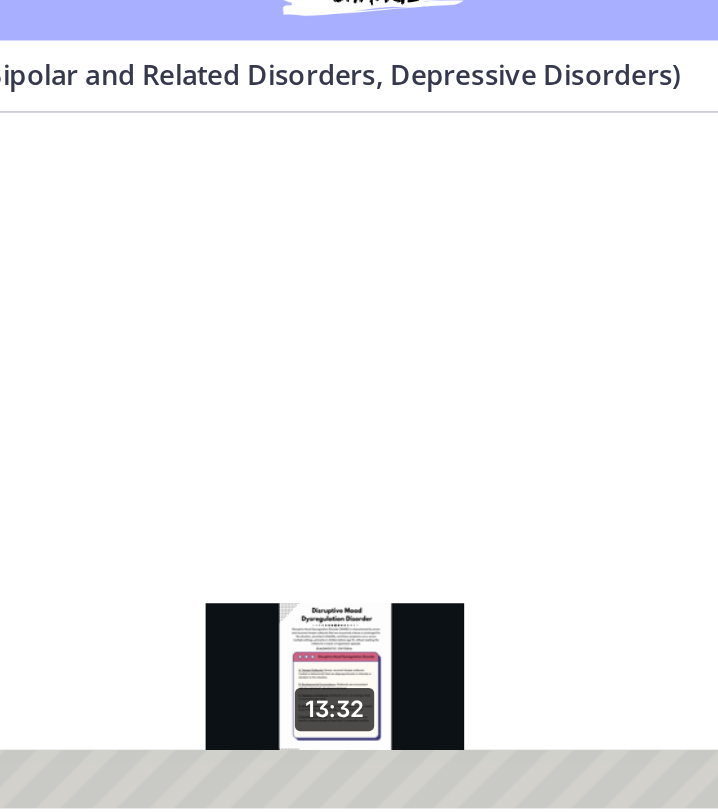 click on "13:32" at bounding box center [97, 499] 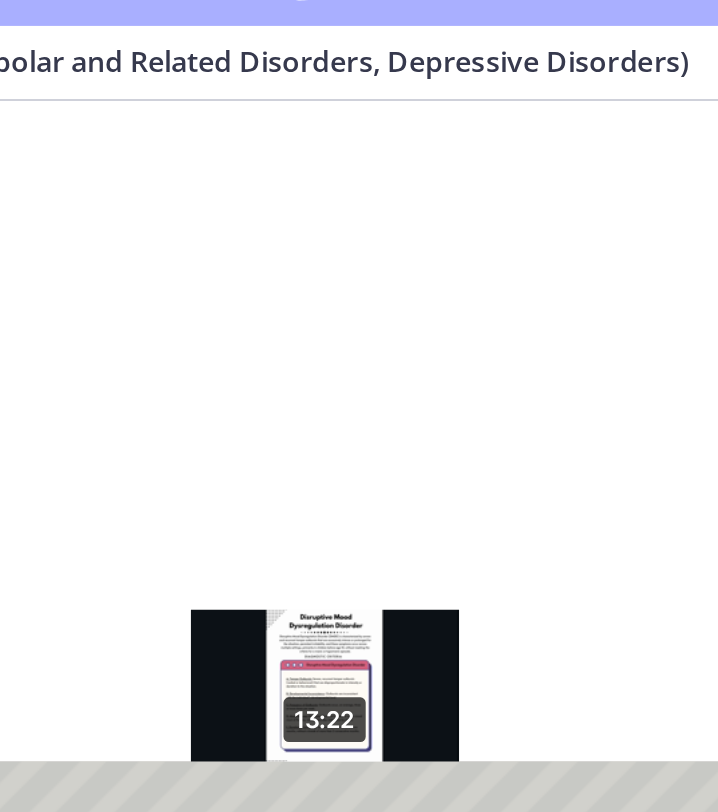 click at bounding box center [63, 486] 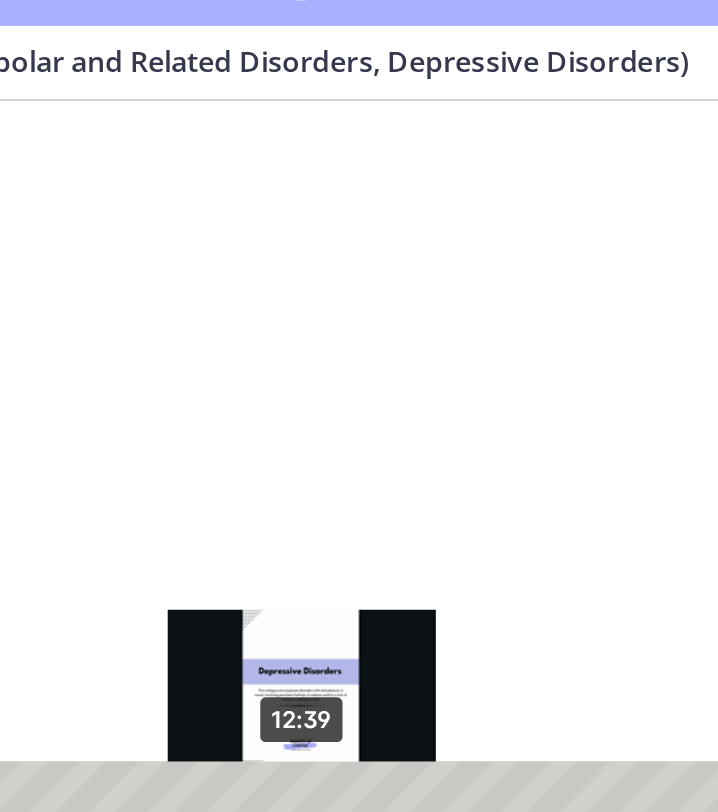 click on "12:39" at bounding box center (71, 487) 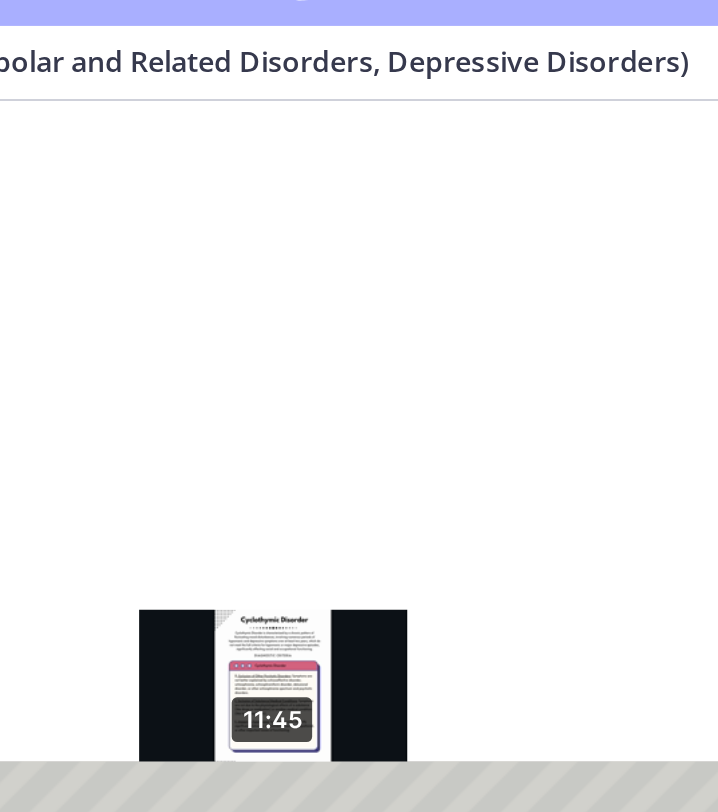 click on "11:45" at bounding box center [71, 487] 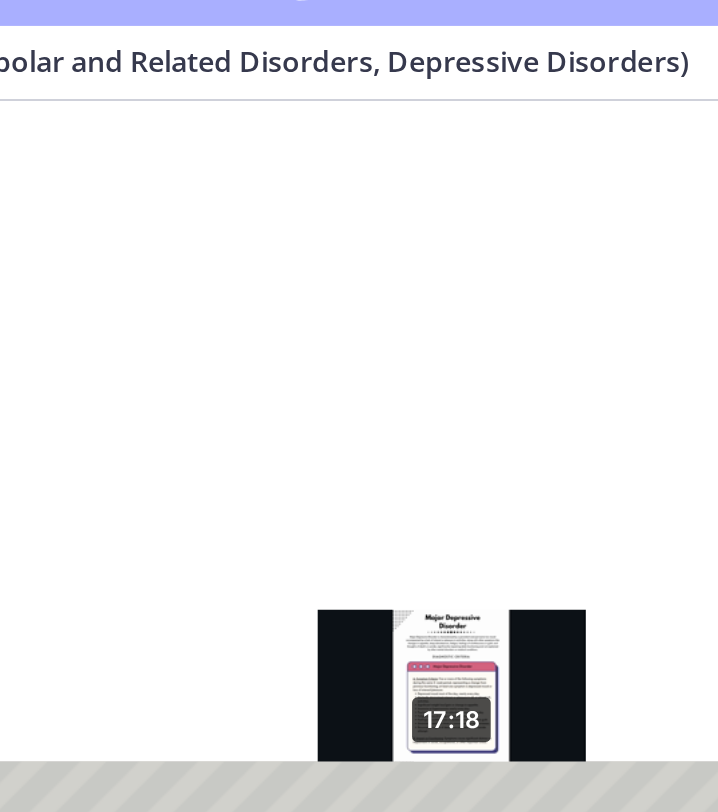 click on "17:18" at bounding box center [71, 487] 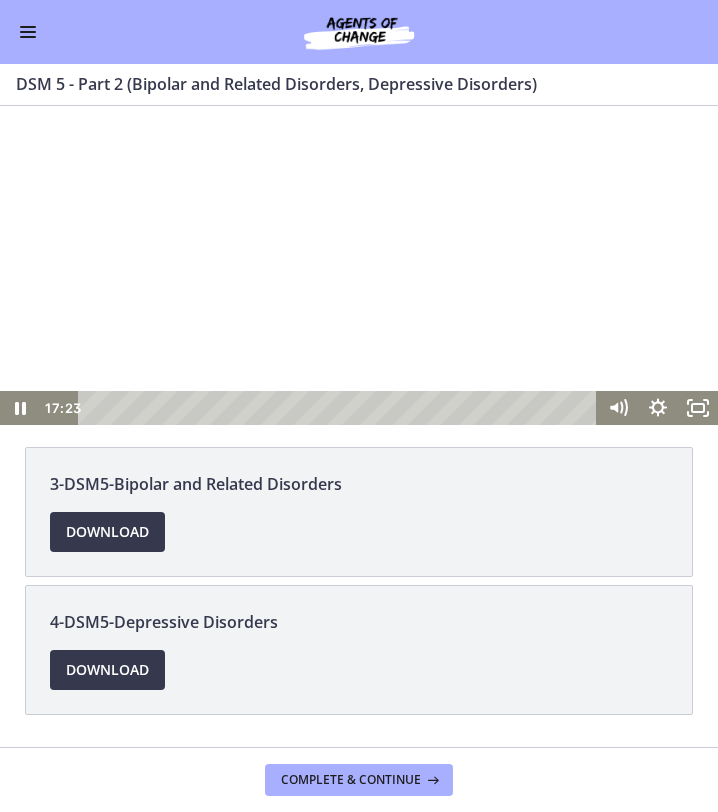 scroll, scrollTop: 0, scrollLeft: 0, axis: both 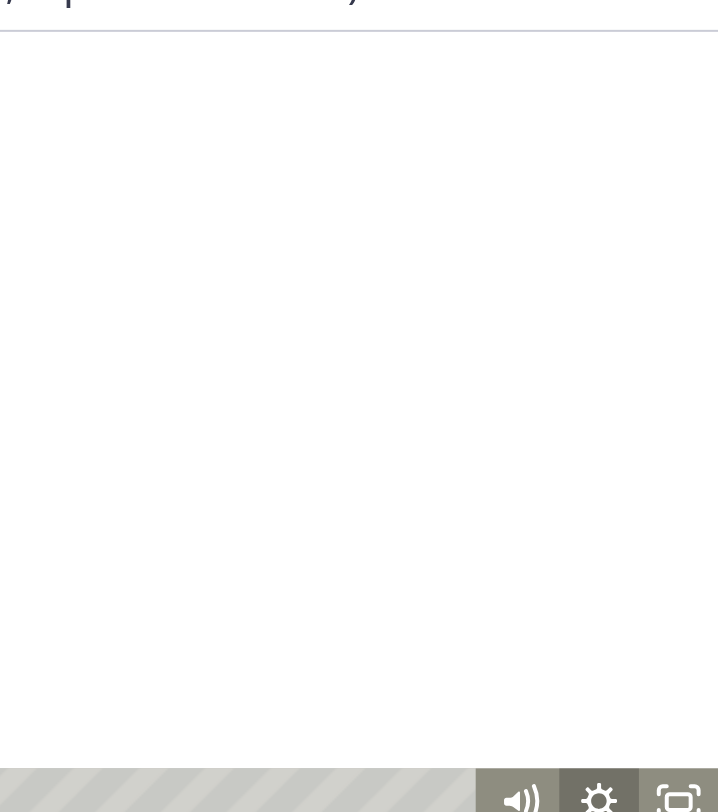 click 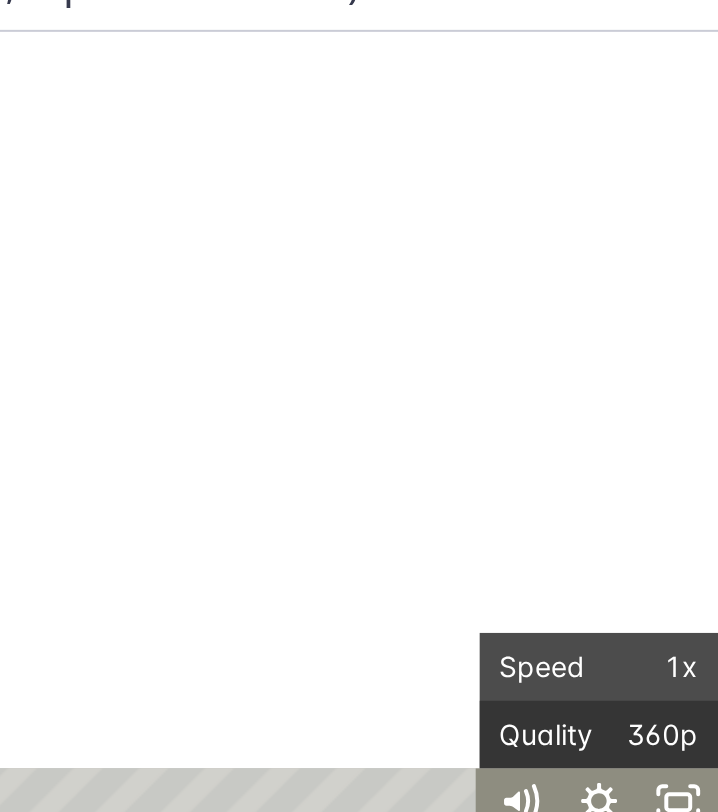 click on "Quality" at bounding box center [-77, 384] 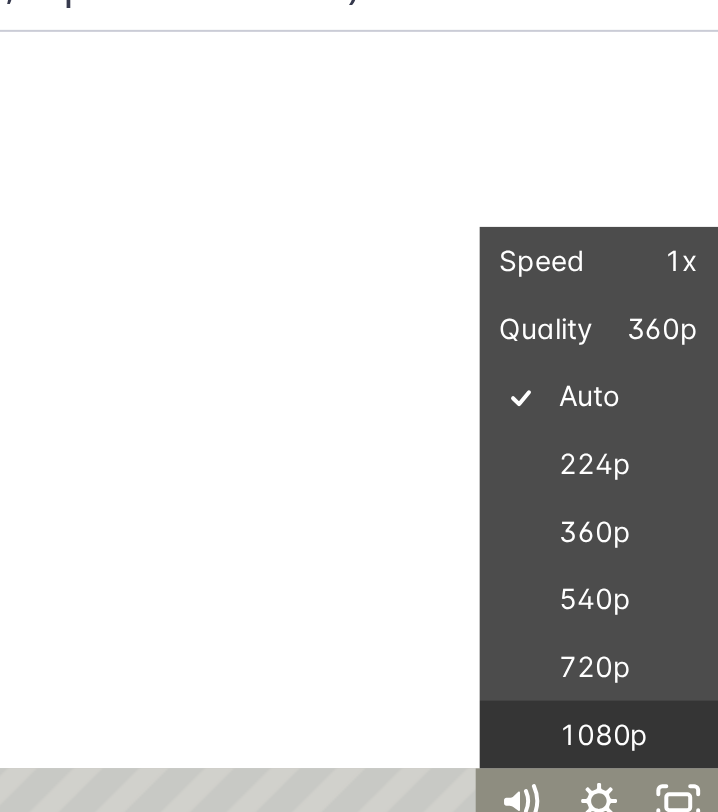 click on "1080p" at bounding box center (-52, 384) 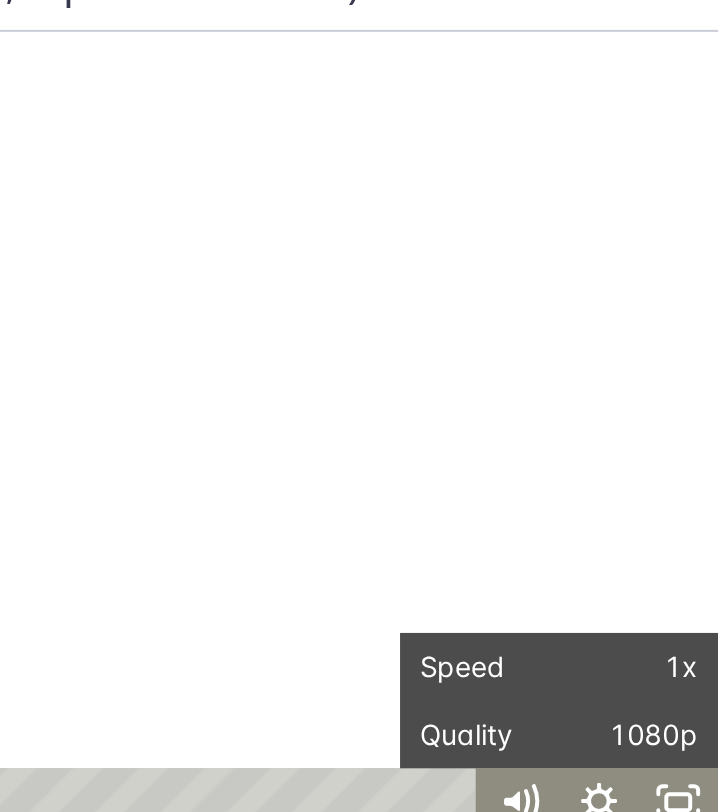 scroll, scrollTop: 0, scrollLeft: 0, axis: both 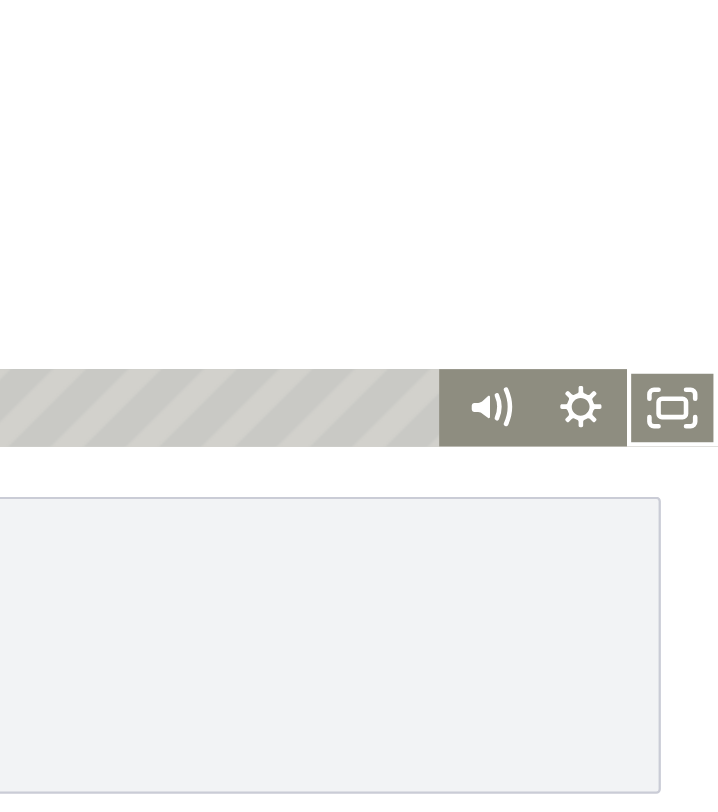 click on "3-DSM5-Bipolar and Related Disorders
Download
Opens in a new window" at bounding box center [359, 597] 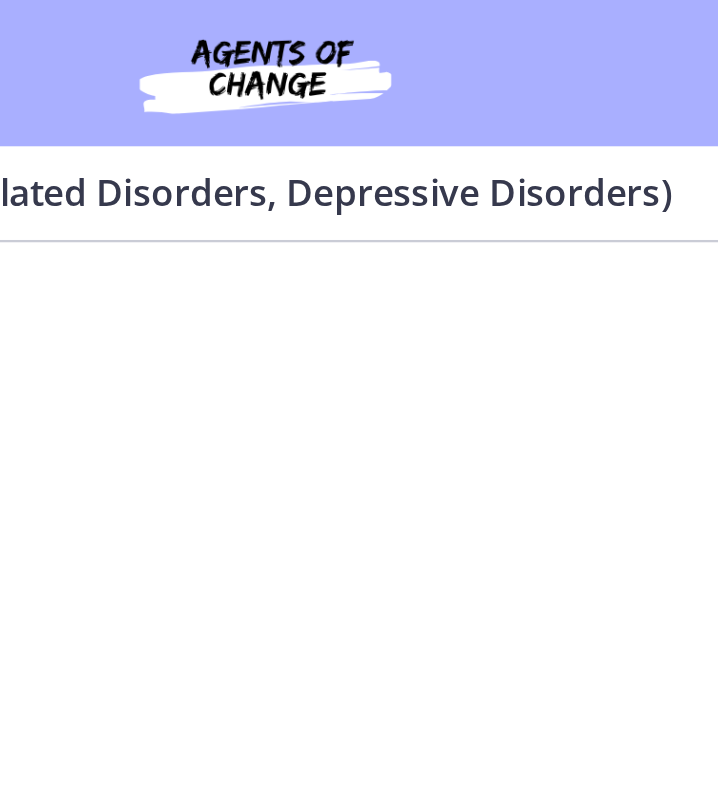 scroll, scrollTop: 69, scrollLeft: 0, axis: vertical 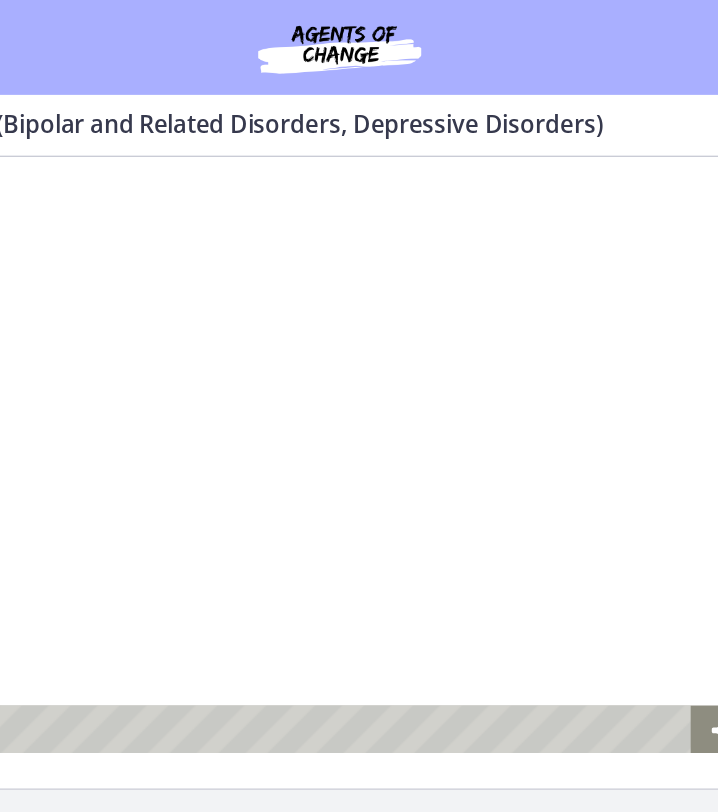 click at bounding box center [167, 359] 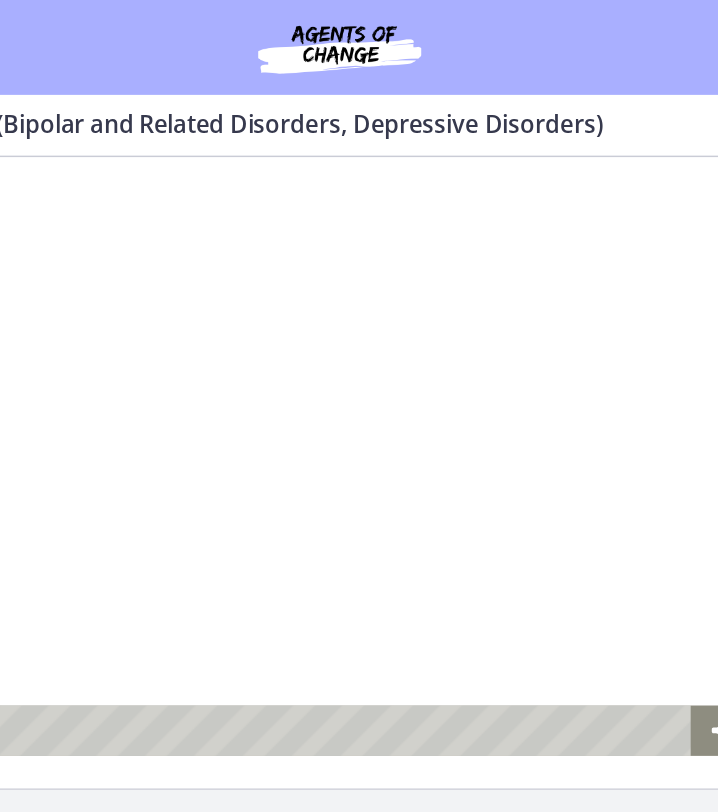 click at bounding box center [167, 359] 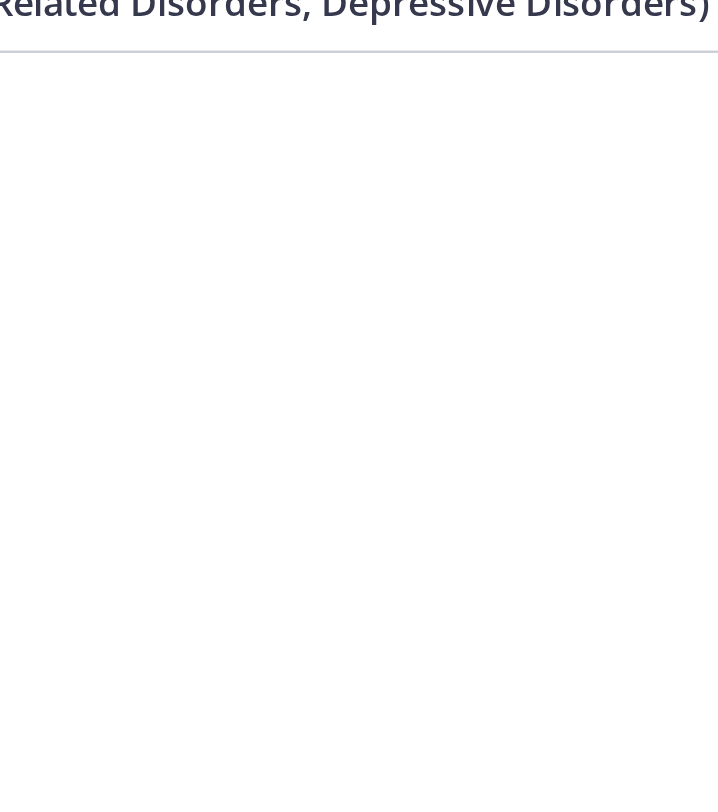 click at bounding box center [-166, 254] 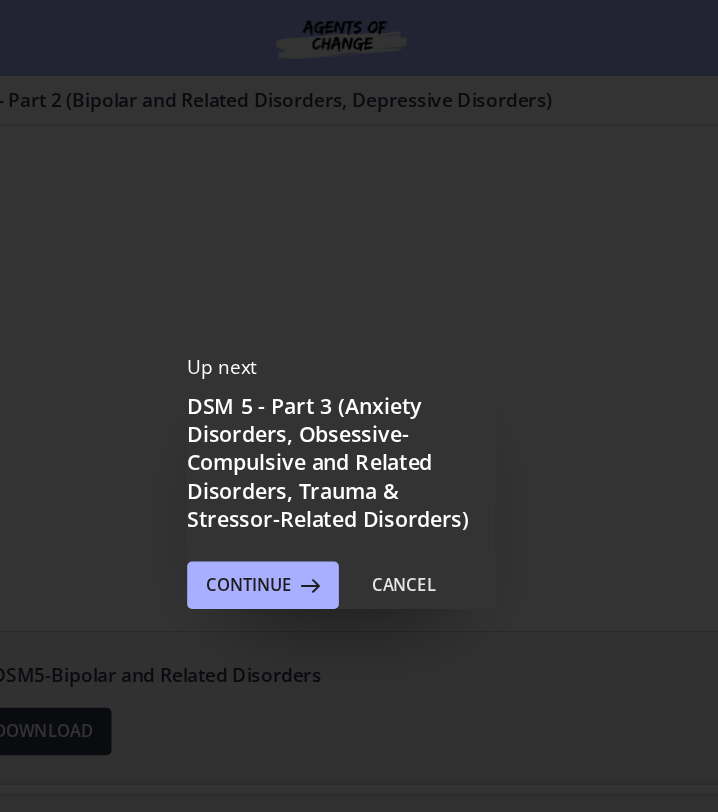 scroll, scrollTop: 0, scrollLeft: 0, axis: both 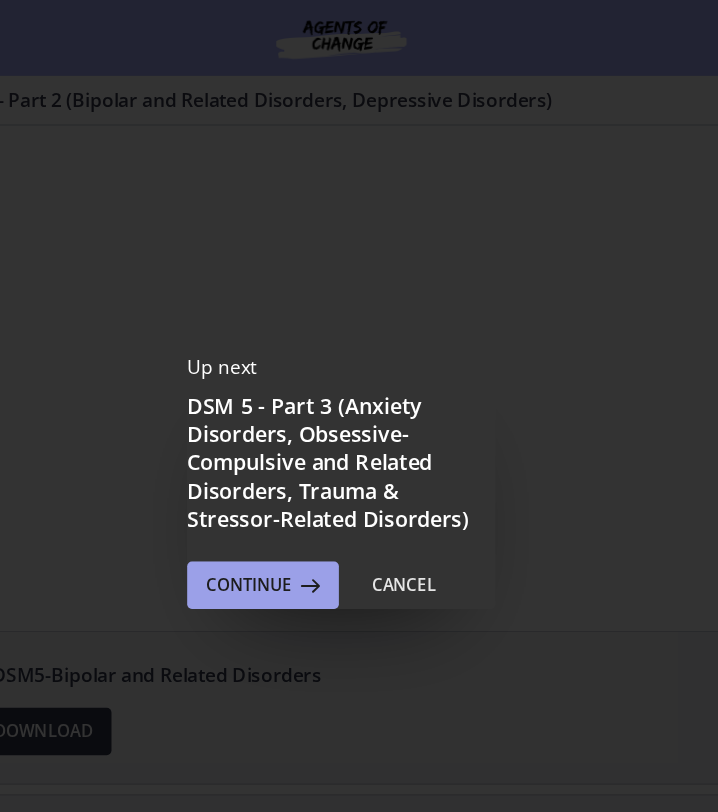 click on "Continue" at bounding box center [281, 494] 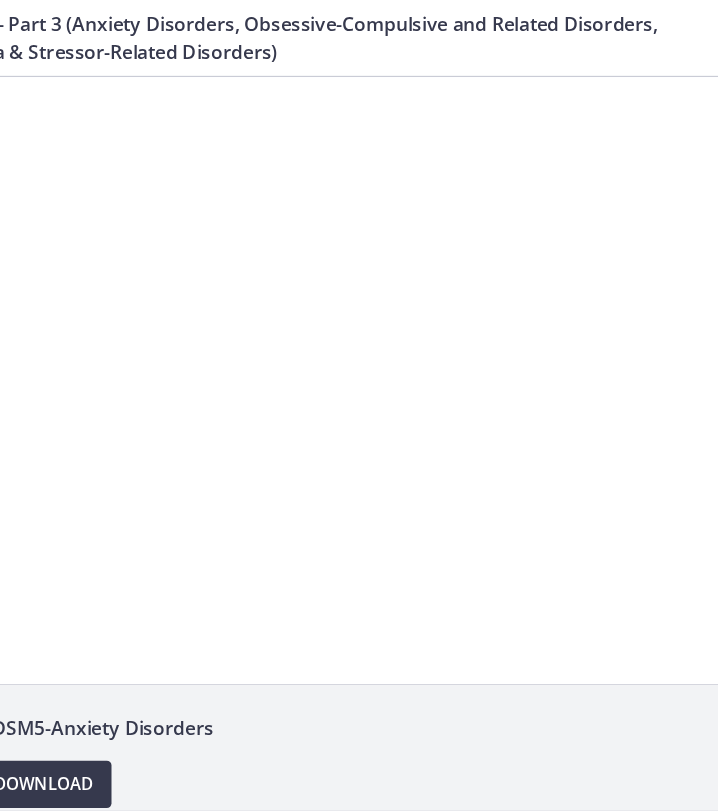 scroll, scrollTop: 0, scrollLeft: 0, axis: both 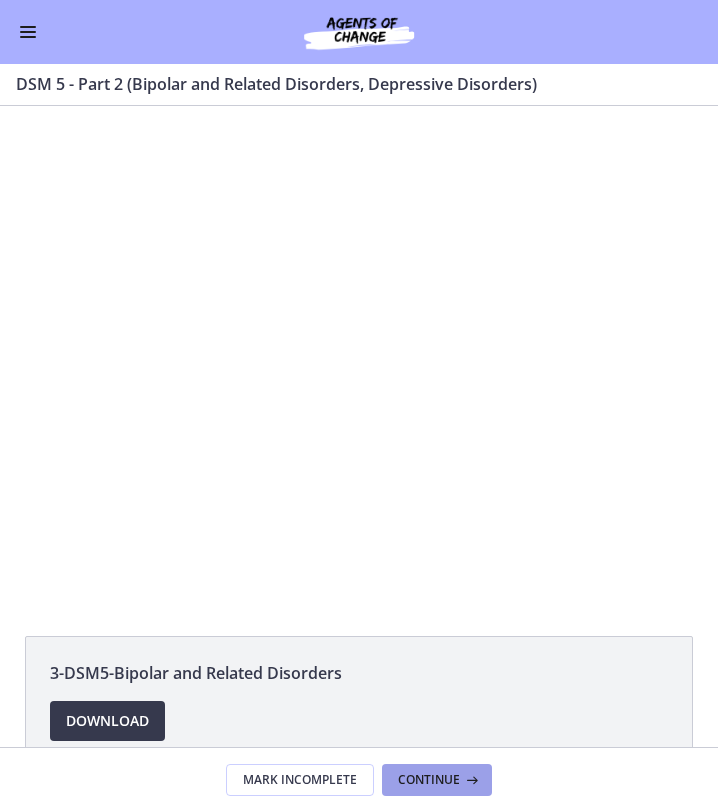 click on "Continue" at bounding box center [429, 780] 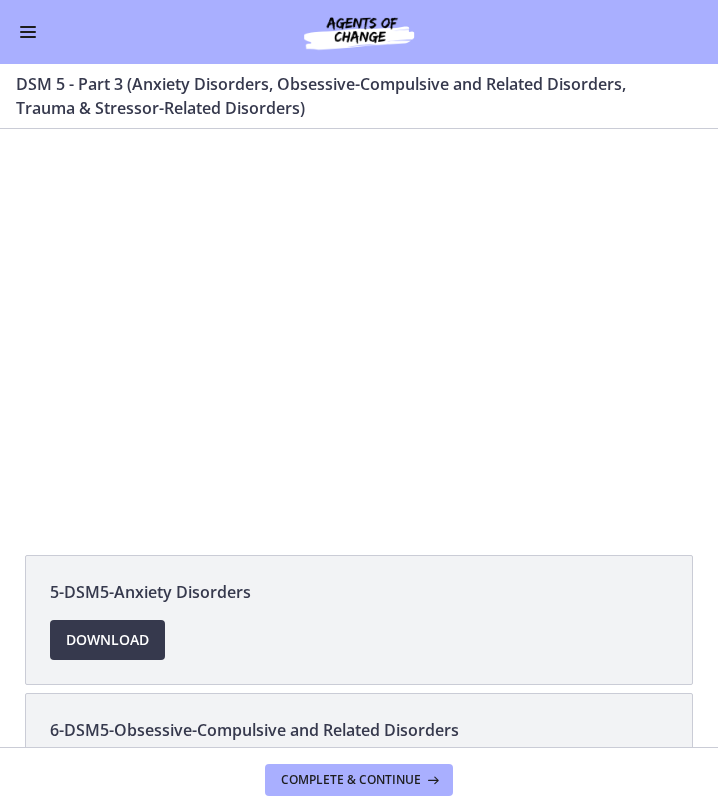 scroll, scrollTop: 0, scrollLeft: 0, axis: both 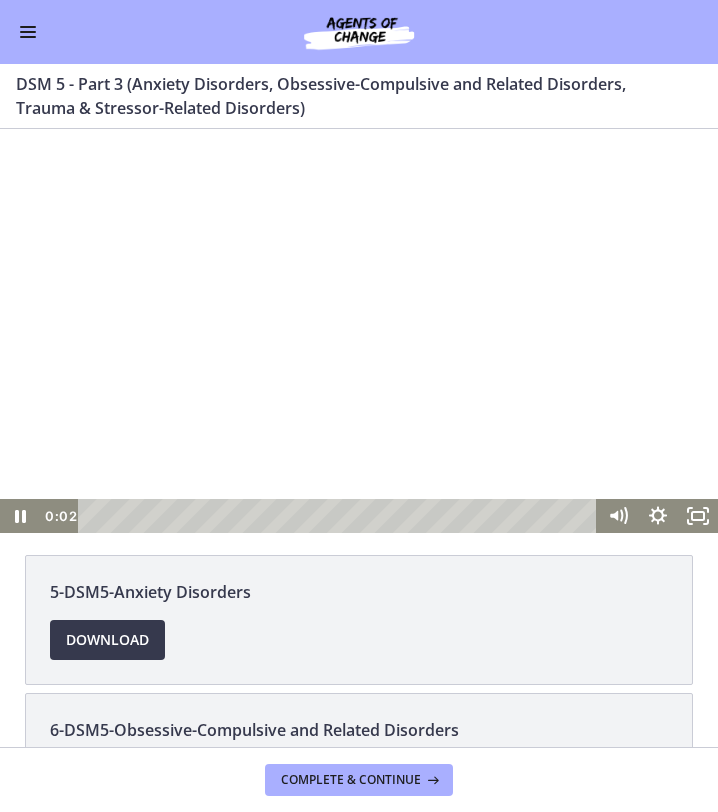 click at bounding box center (359, 331) 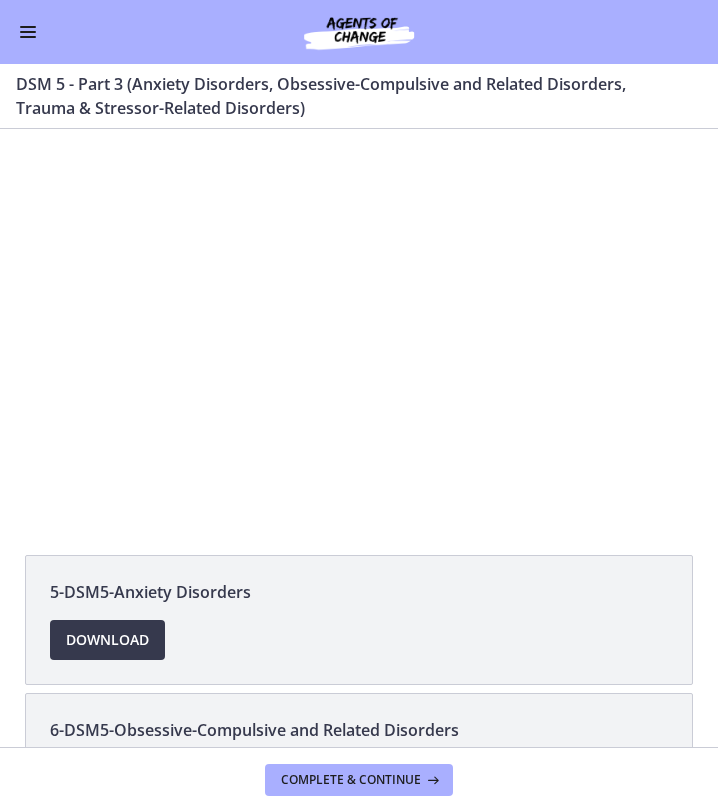 click on "Go to Dashboard" at bounding box center (359, 32) 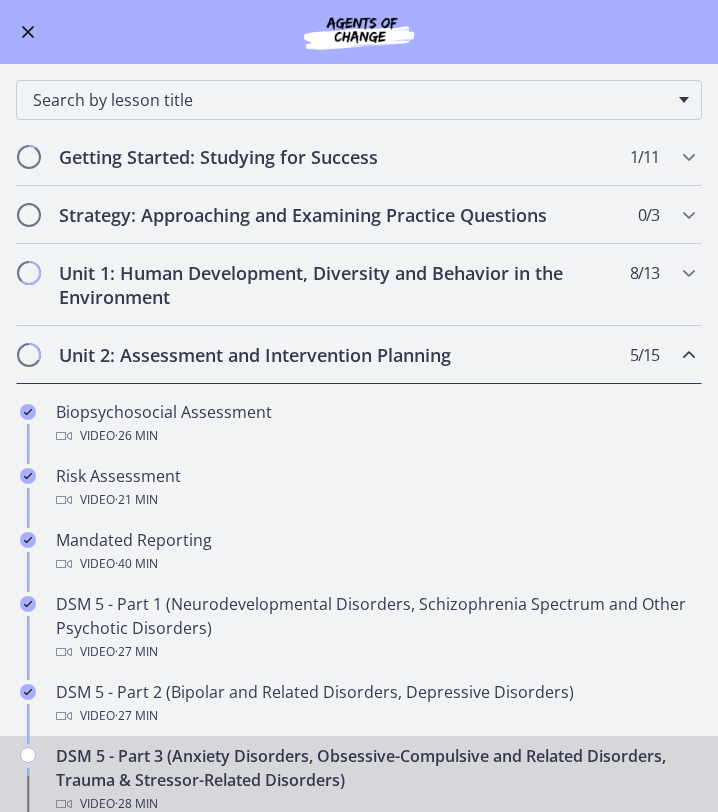 scroll, scrollTop: 0, scrollLeft: 0, axis: both 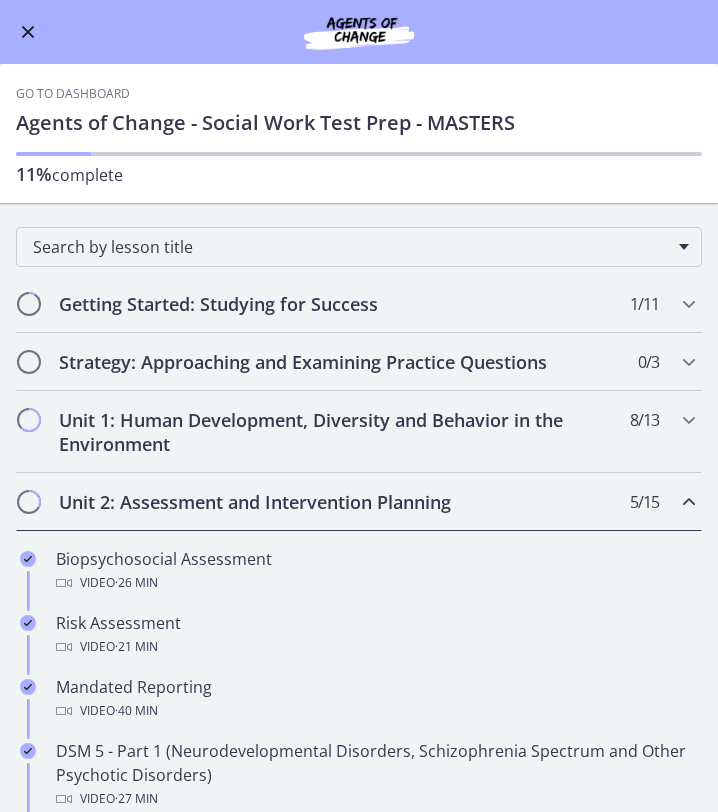 click at bounding box center (28, 32) 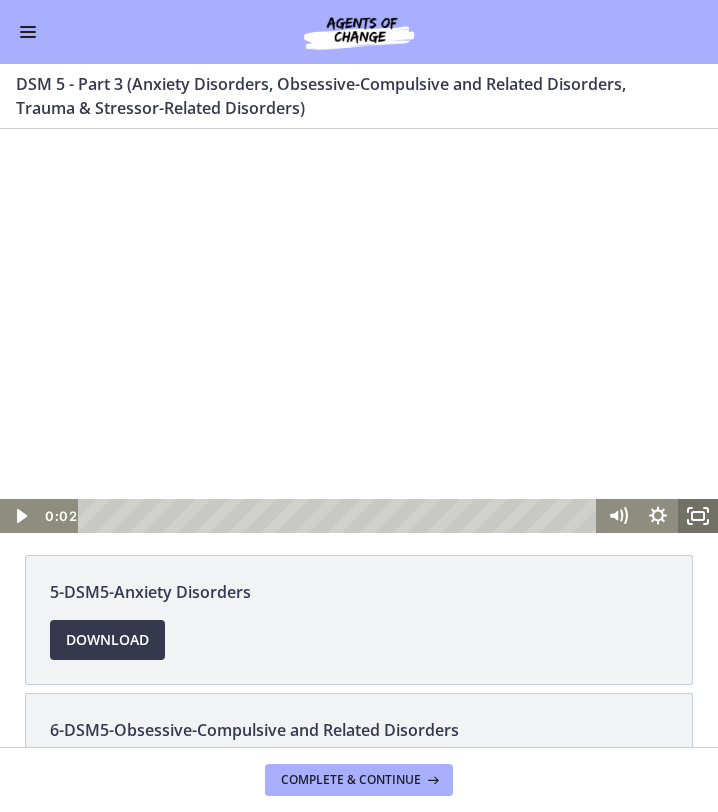 click 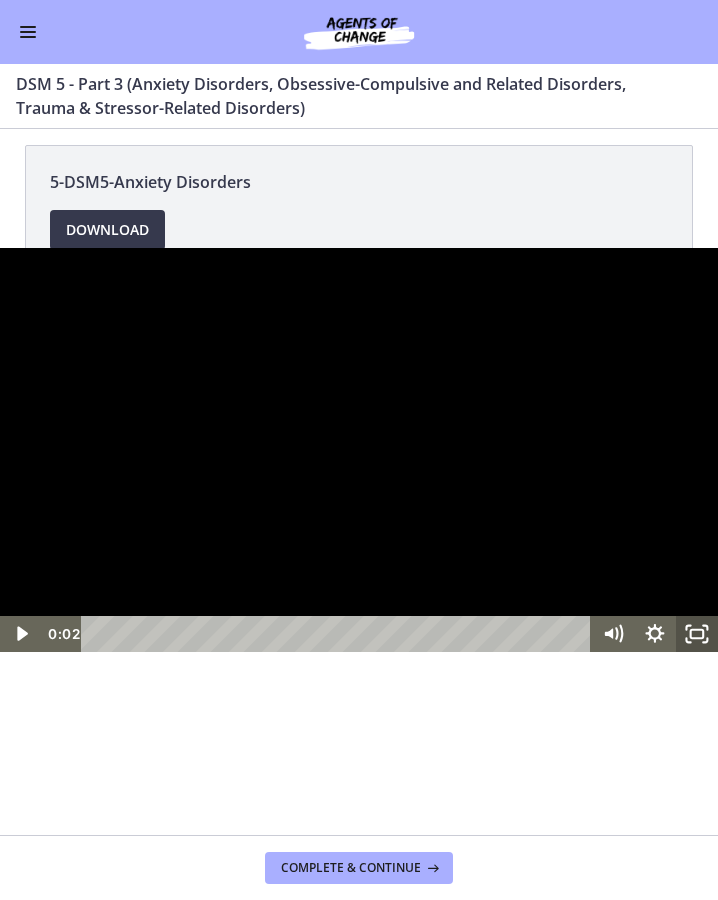 click 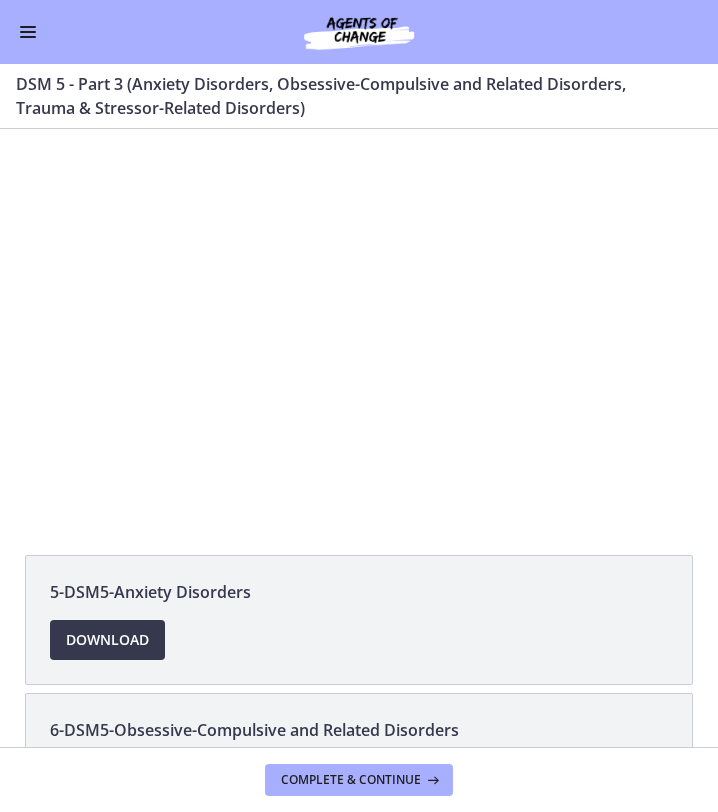 scroll, scrollTop: 0, scrollLeft: 0, axis: both 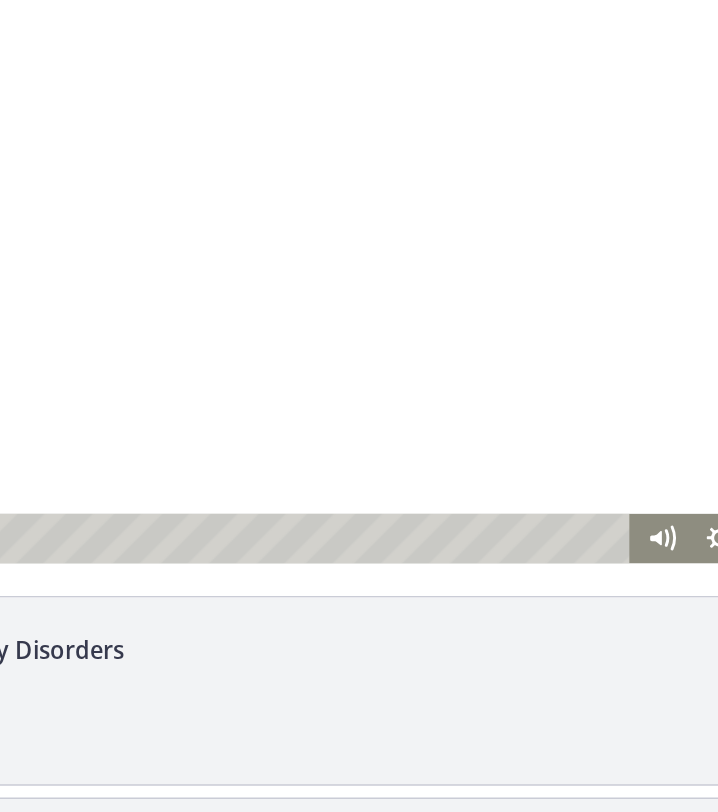 click at bounding box center (118, 175) 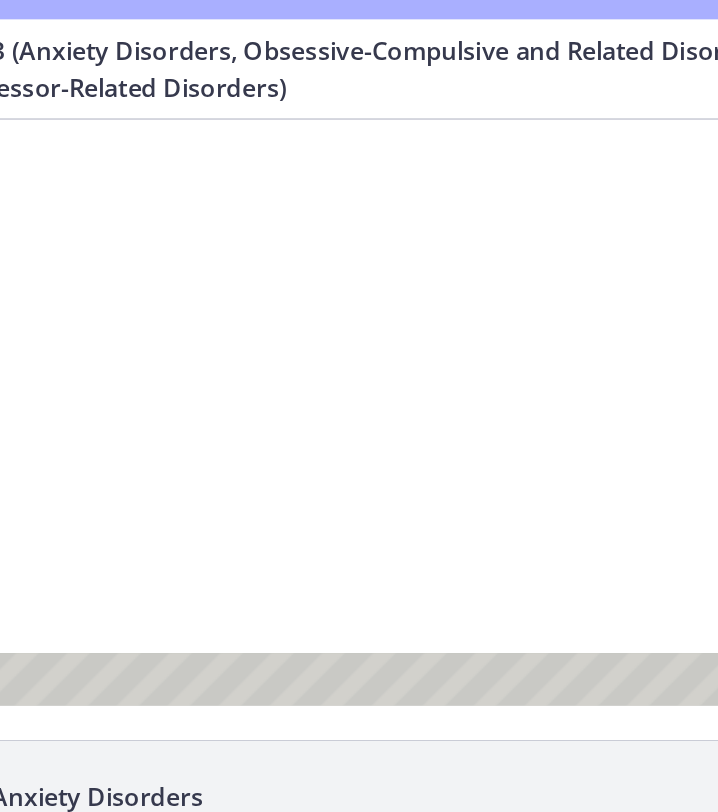 scroll, scrollTop: 0, scrollLeft: 0, axis: both 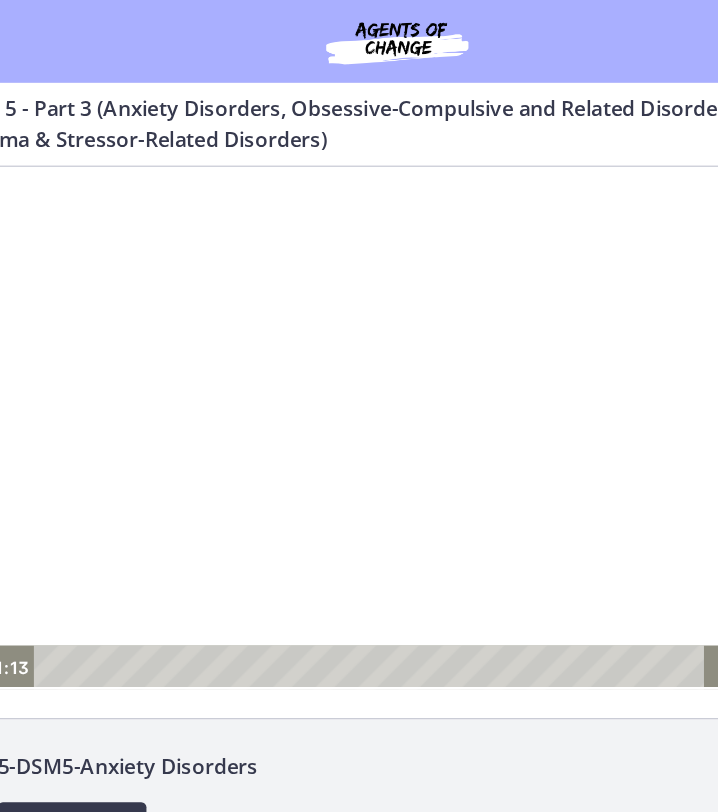 click at bounding box center (292, 368) 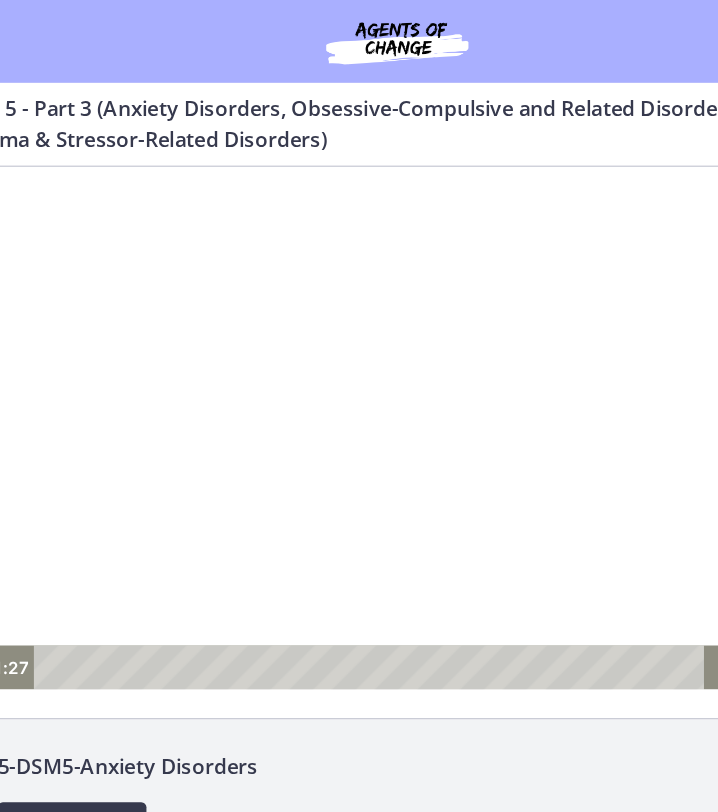 click at bounding box center (292, 368) 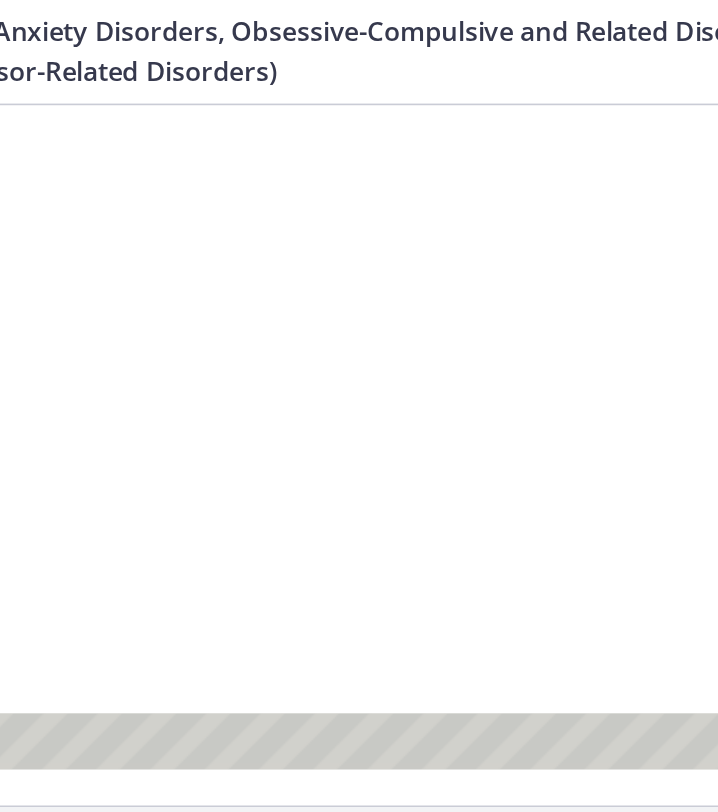 click at bounding box center [135, 307] 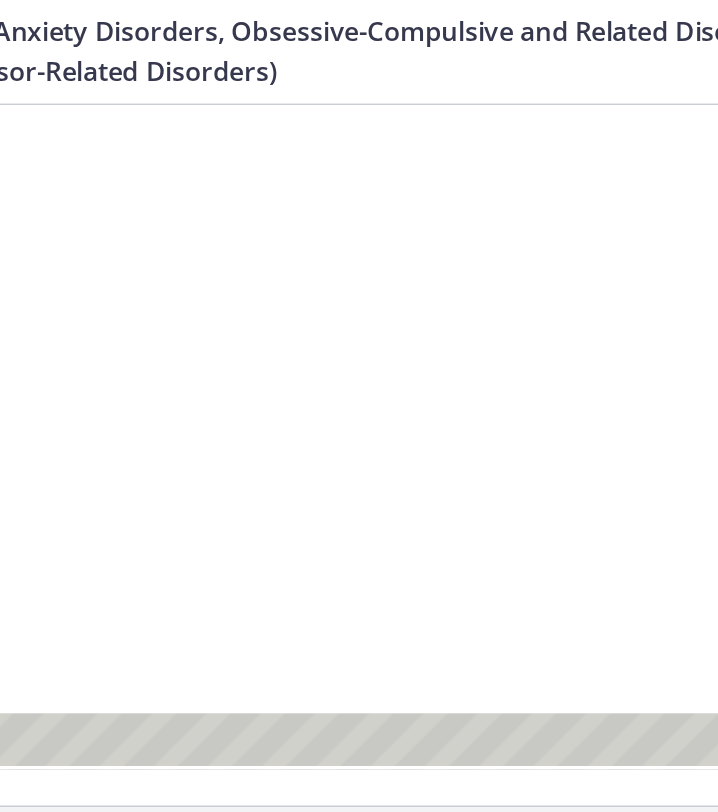 click at bounding box center [135, 307] 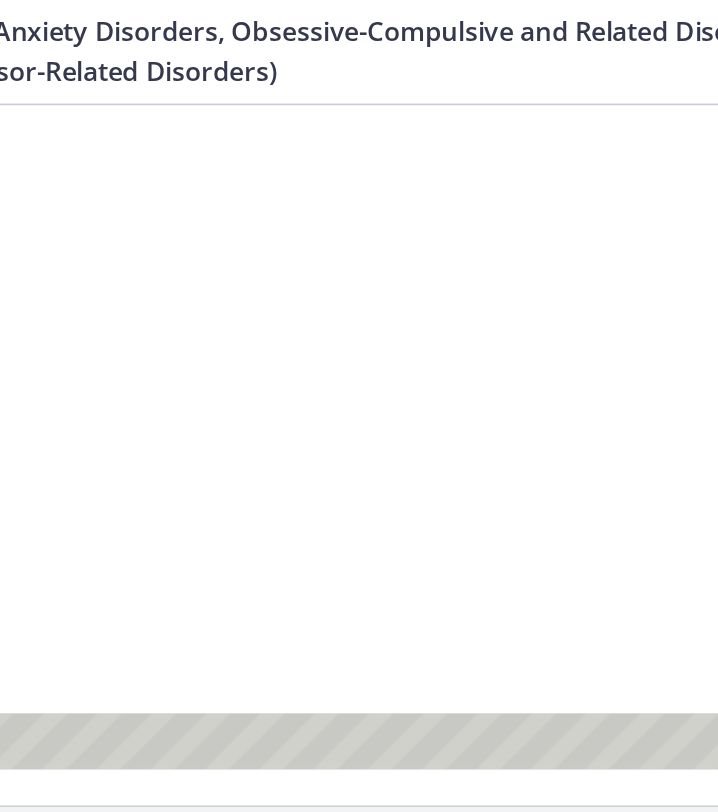click at bounding box center (135, 307) 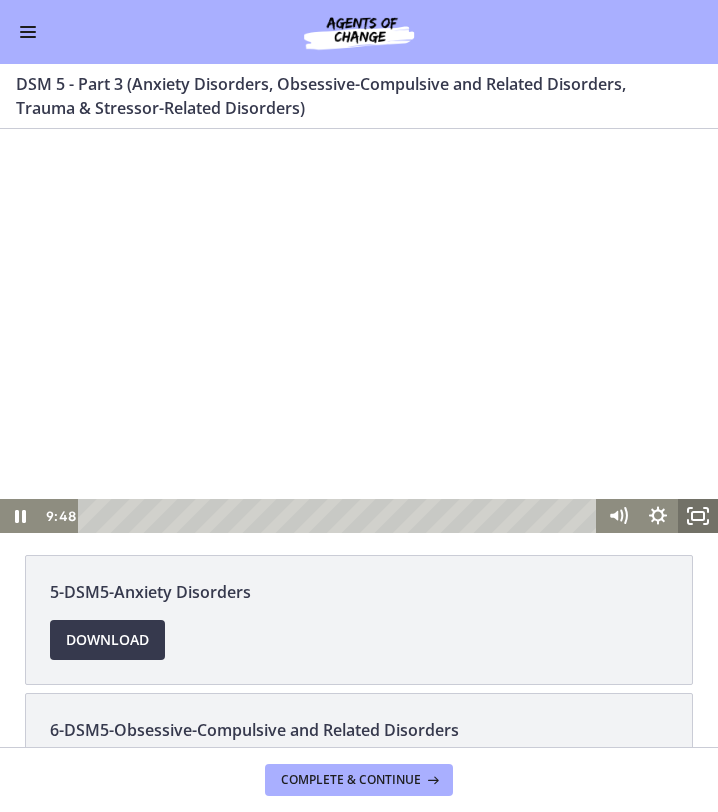 click 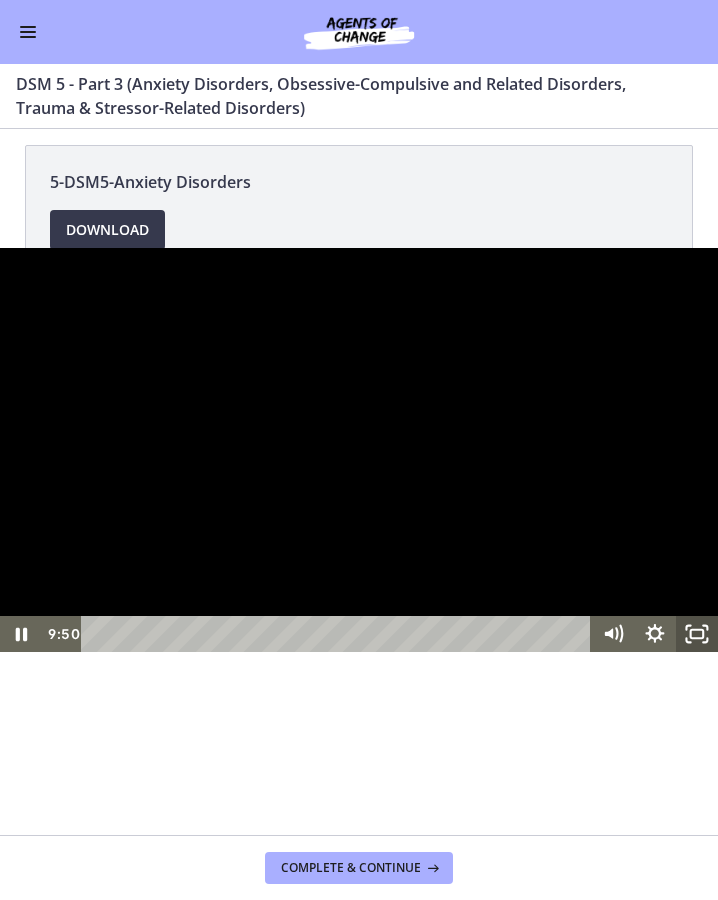 click 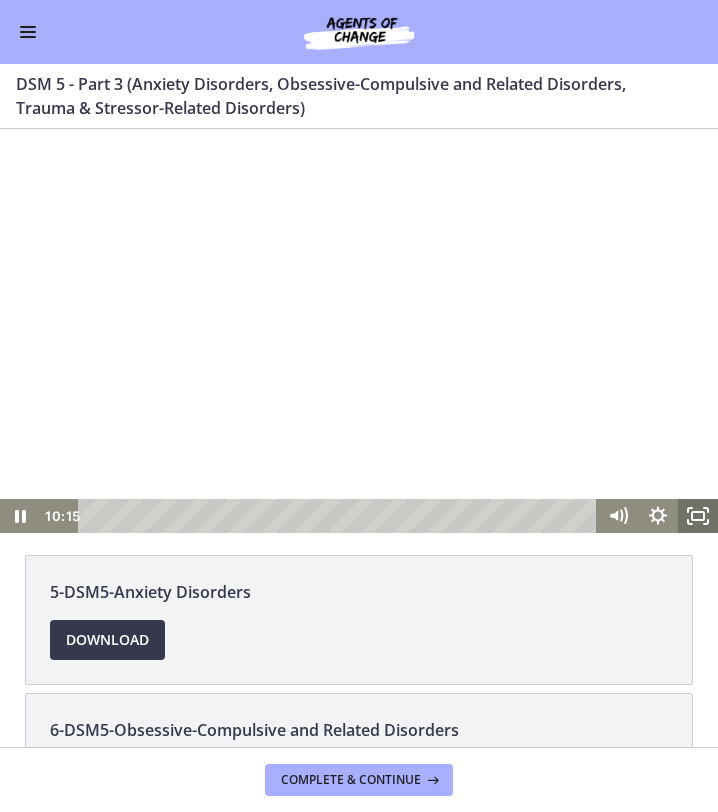 click 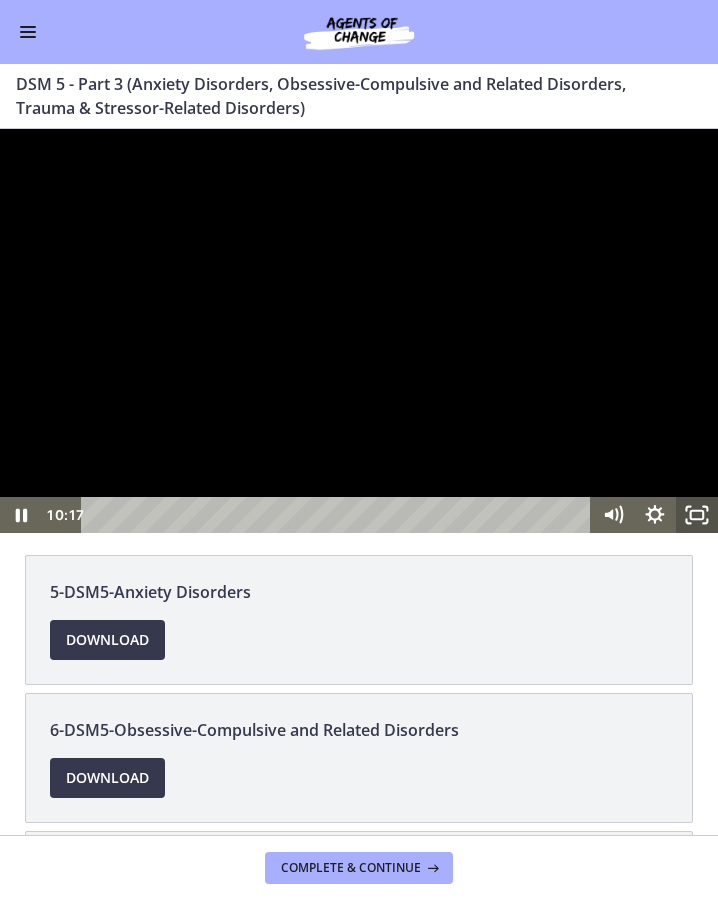 click 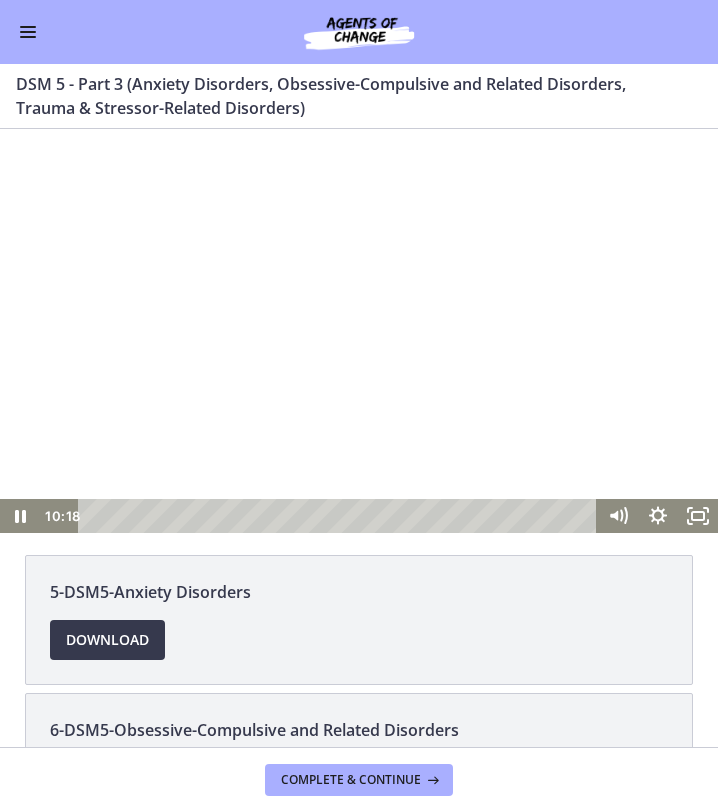 click at bounding box center [359, 331] 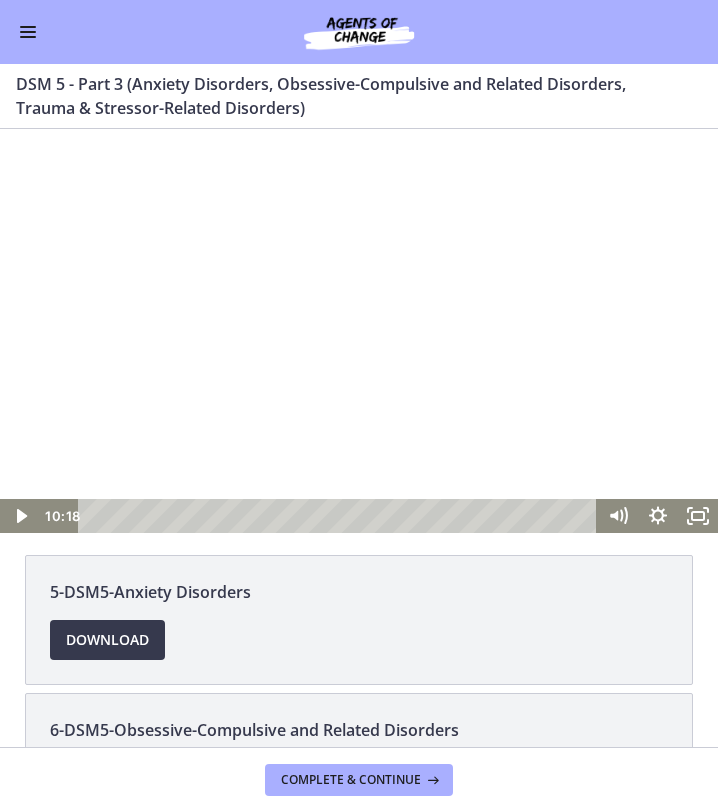 click at bounding box center [359, 331] 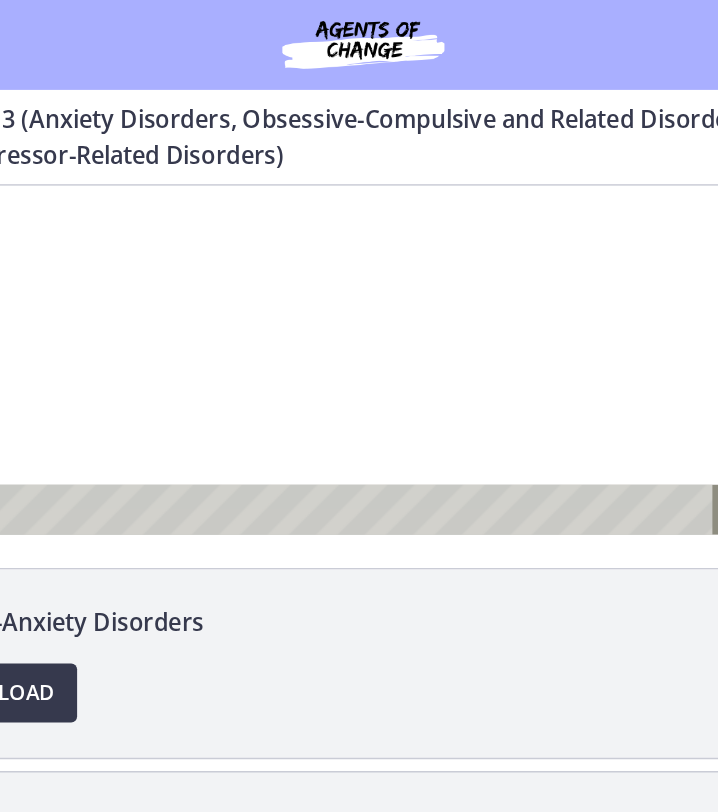 scroll, scrollTop: 169, scrollLeft: 0, axis: vertical 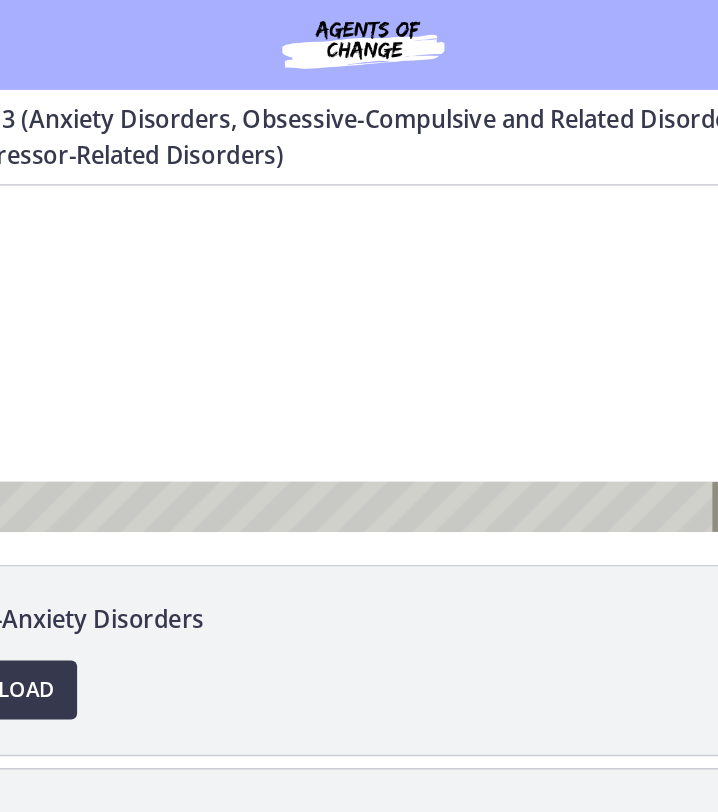 click at bounding box center [194, 139] 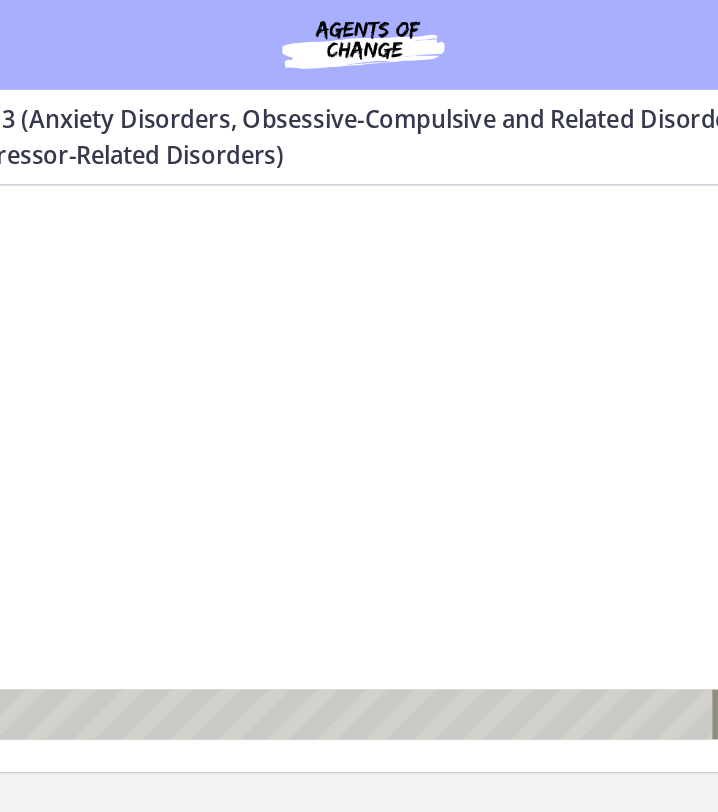 scroll, scrollTop: 29, scrollLeft: 0, axis: vertical 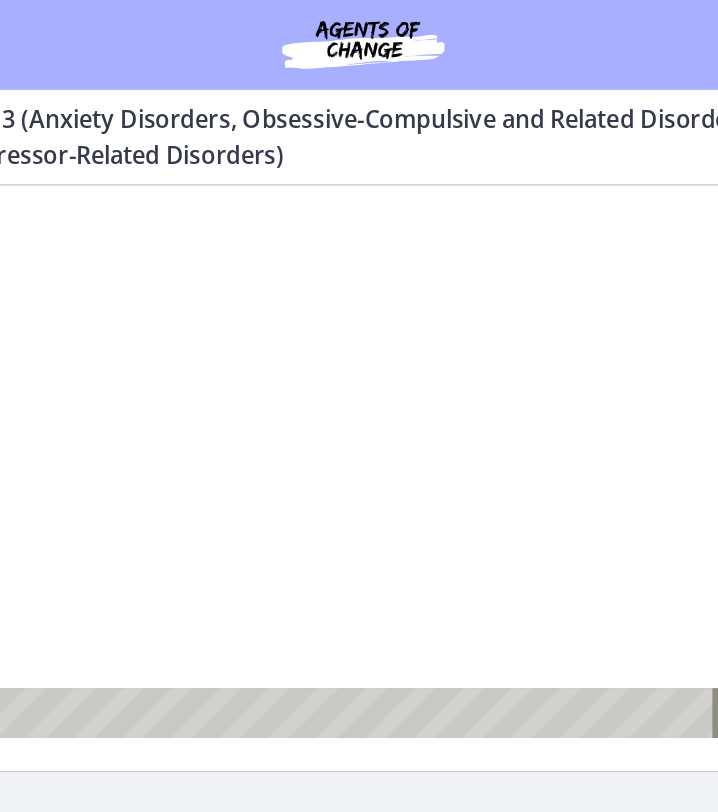 click at bounding box center (194, 344) 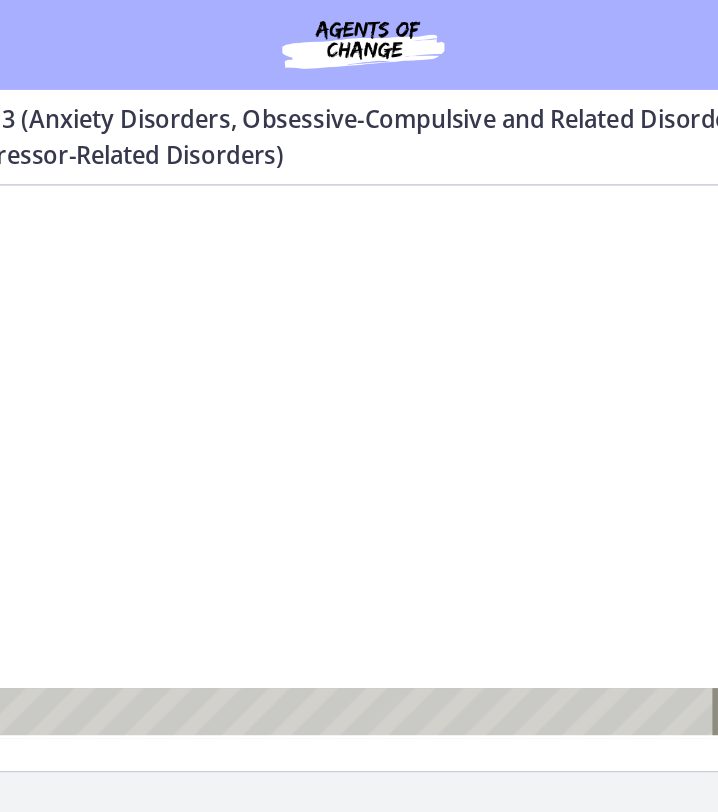 click at bounding box center (194, 344) 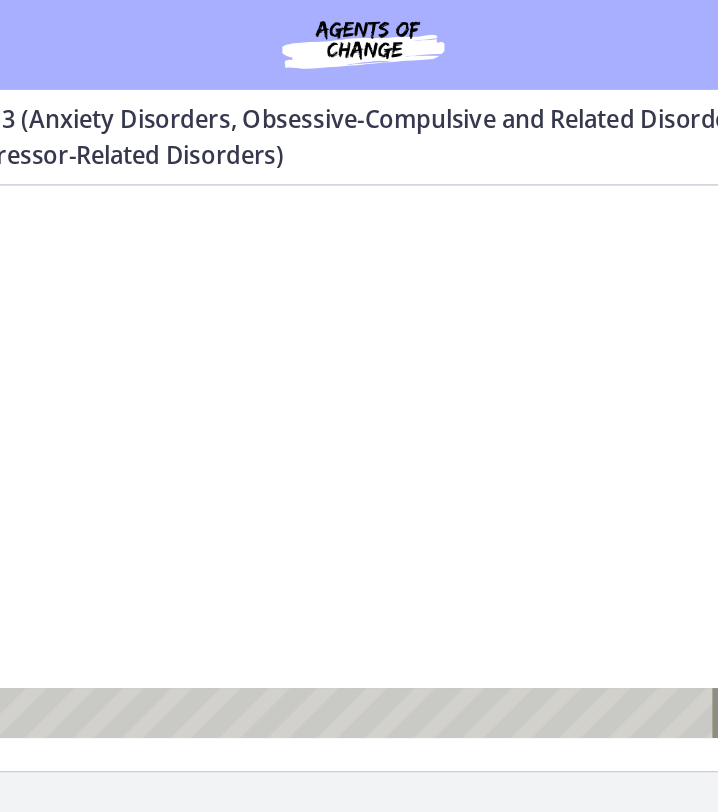 scroll, scrollTop: 0, scrollLeft: 0, axis: both 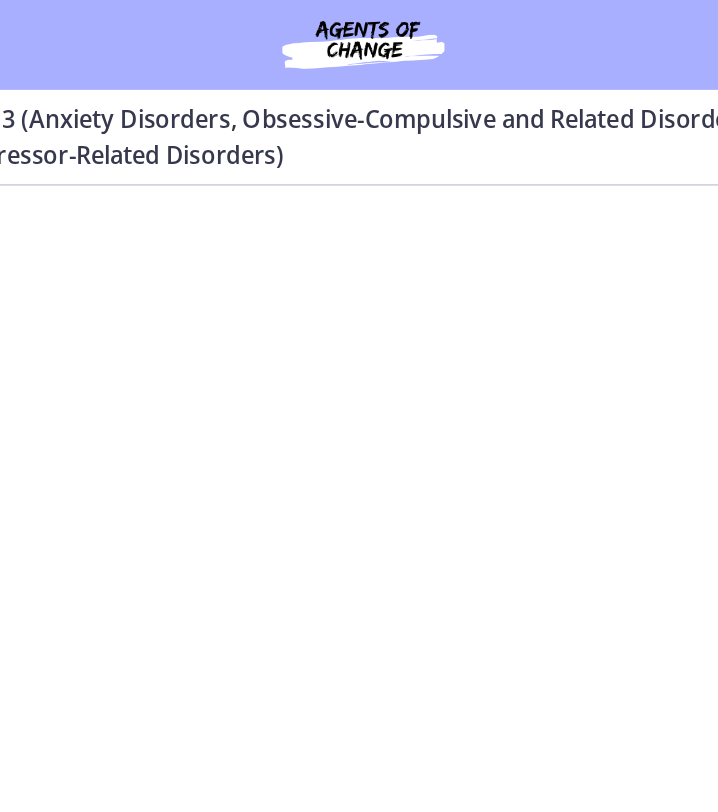 type 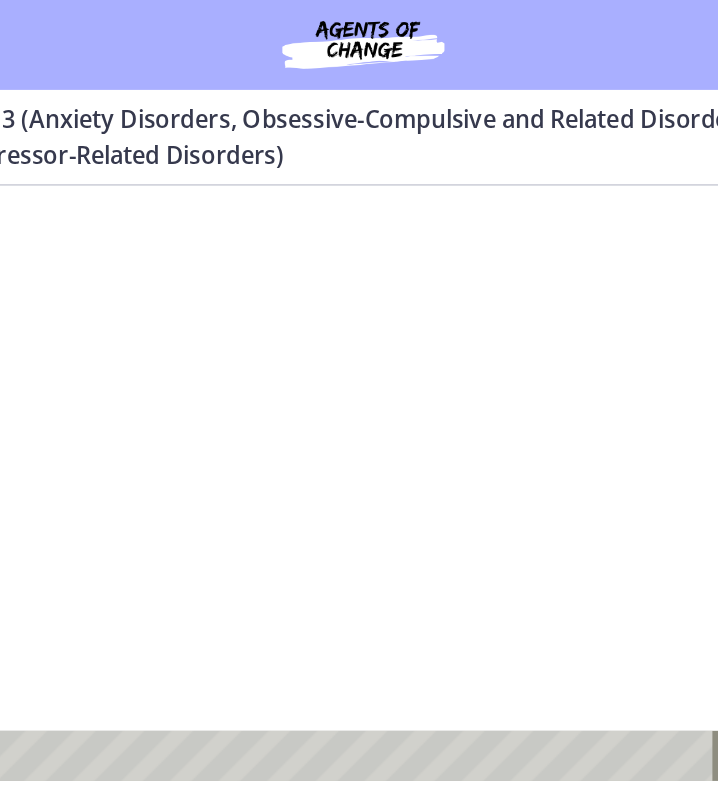 click at bounding box center [194, 387] 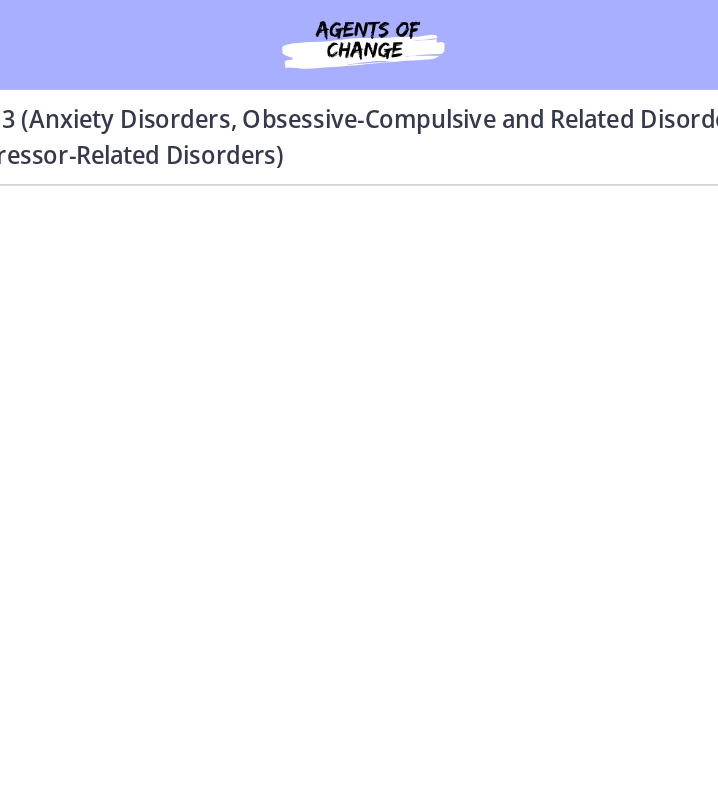 click at bounding box center [-165, 185] 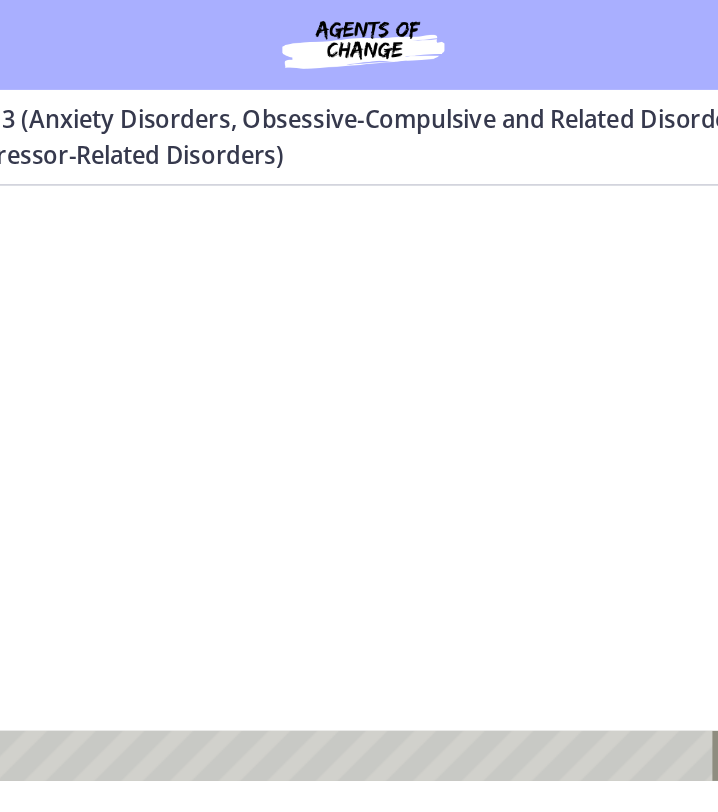 click at bounding box center [194, 387] 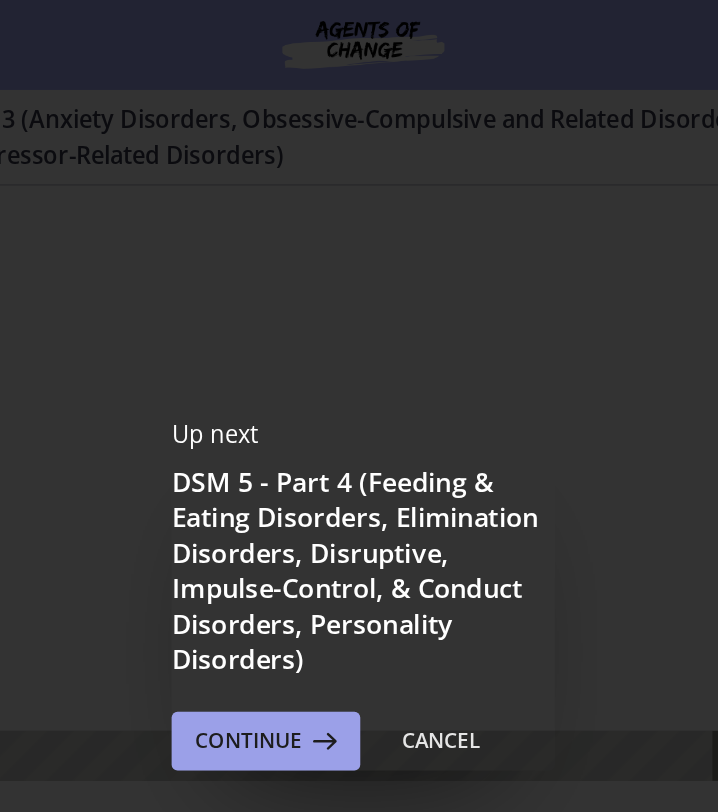 click on "Continue" at bounding box center [281, 506] 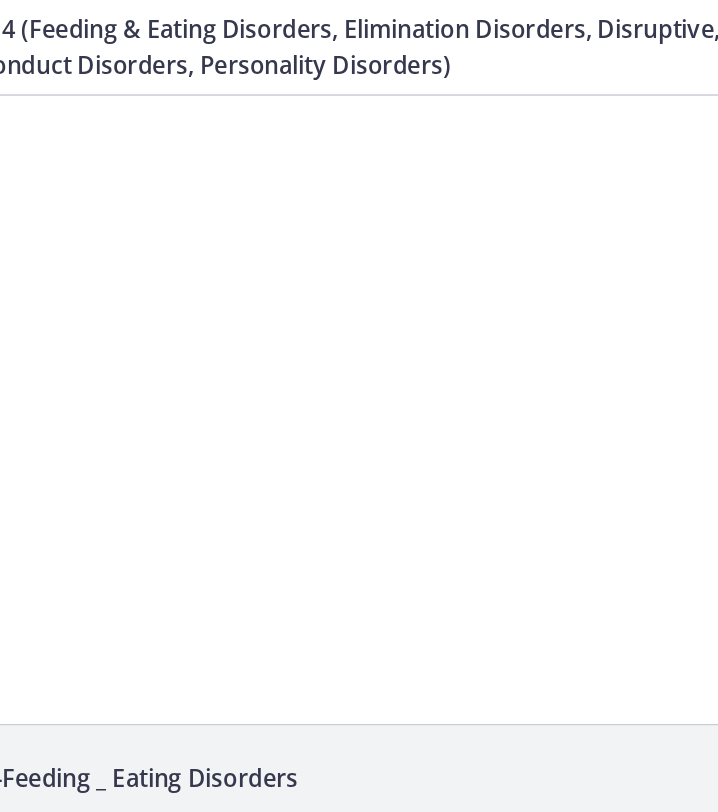 scroll, scrollTop: 0, scrollLeft: 0, axis: both 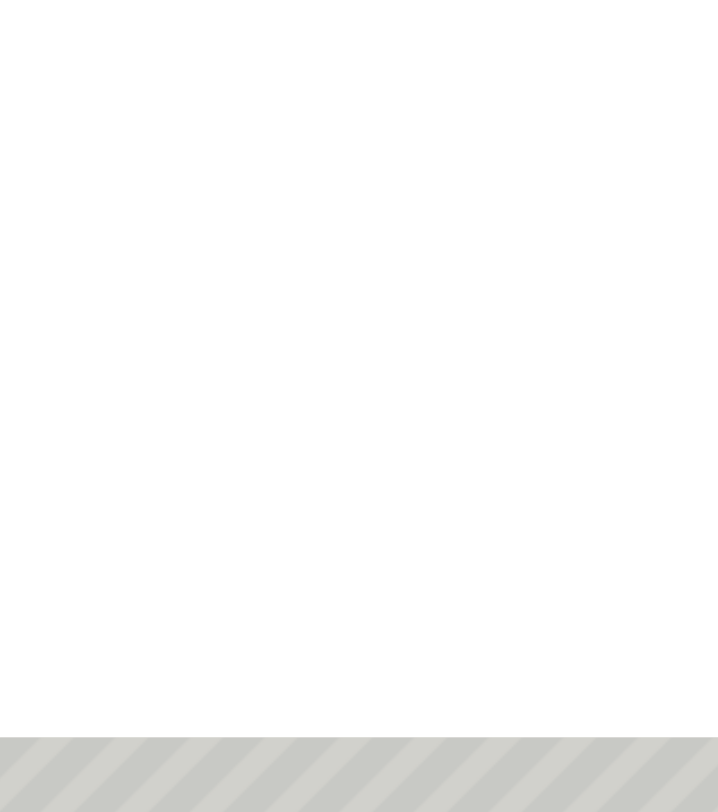click at bounding box center [-118, 103] 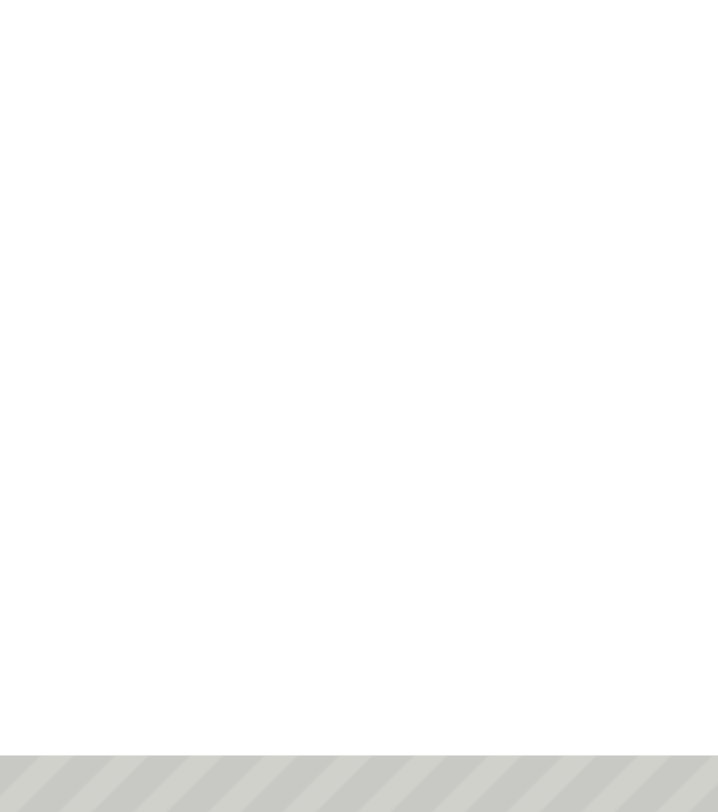 click at bounding box center (-118, 121) 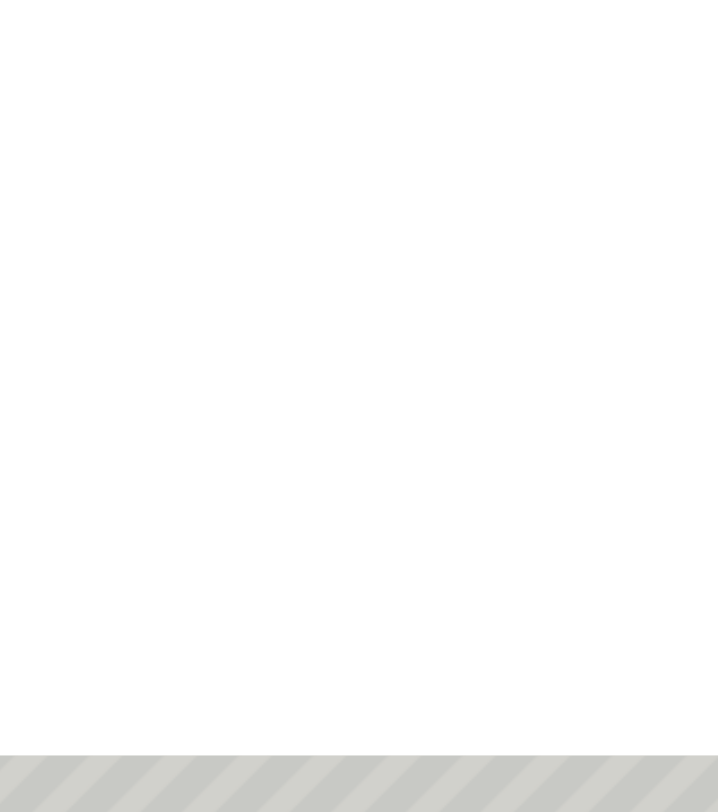 scroll, scrollTop: 4, scrollLeft: 0, axis: vertical 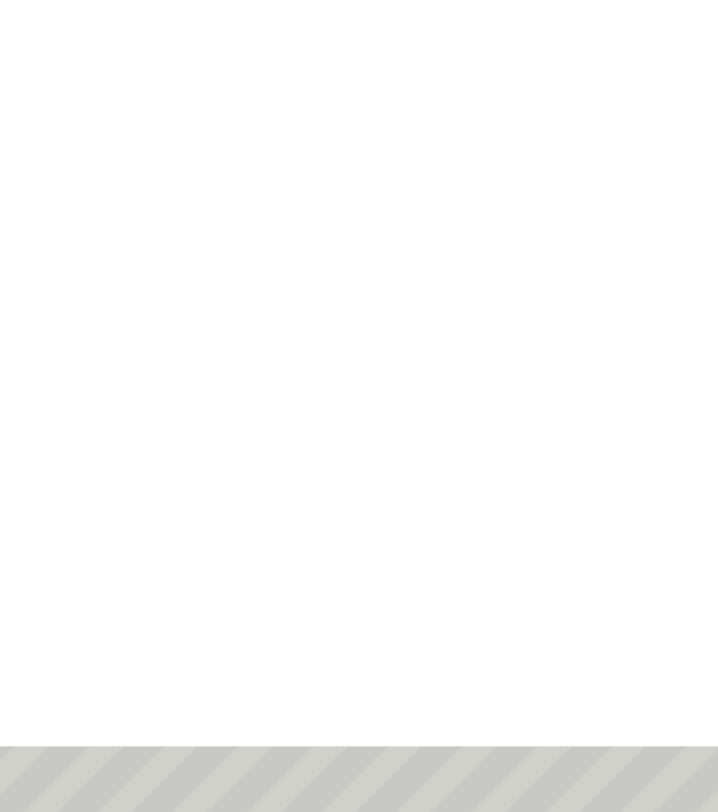 click at bounding box center (-144, 112) 